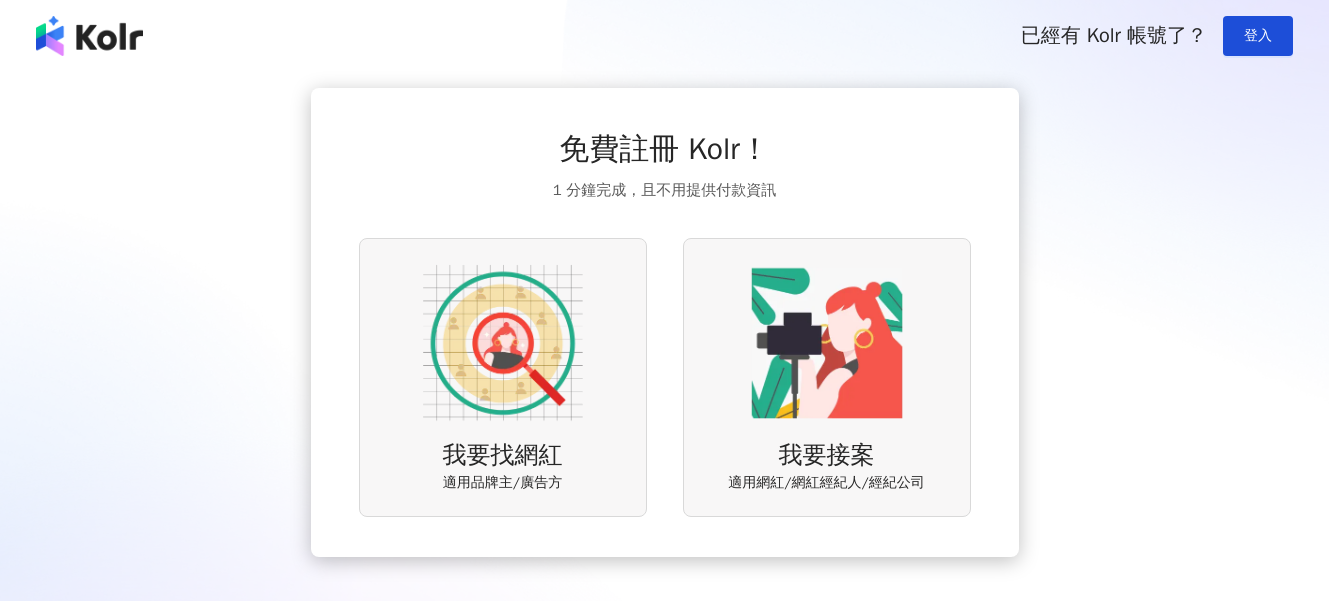 scroll, scrollTop: 0, scrollLeft: 0, axis: both 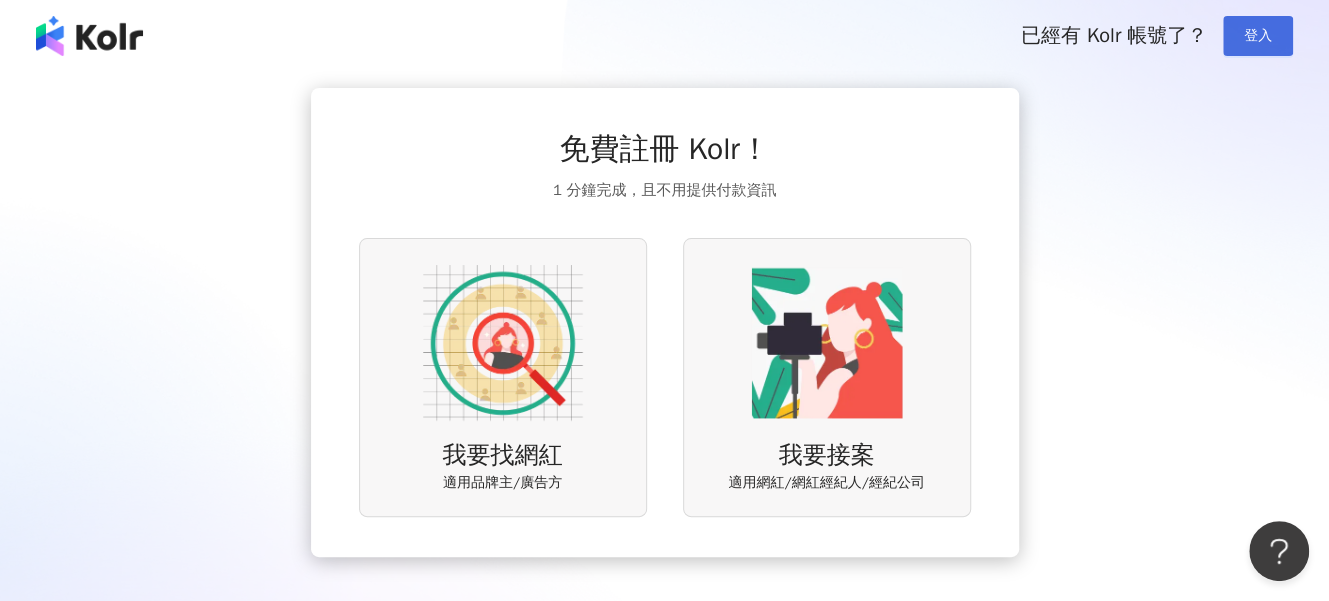click on "登入" at bounding box center (1258, 36) 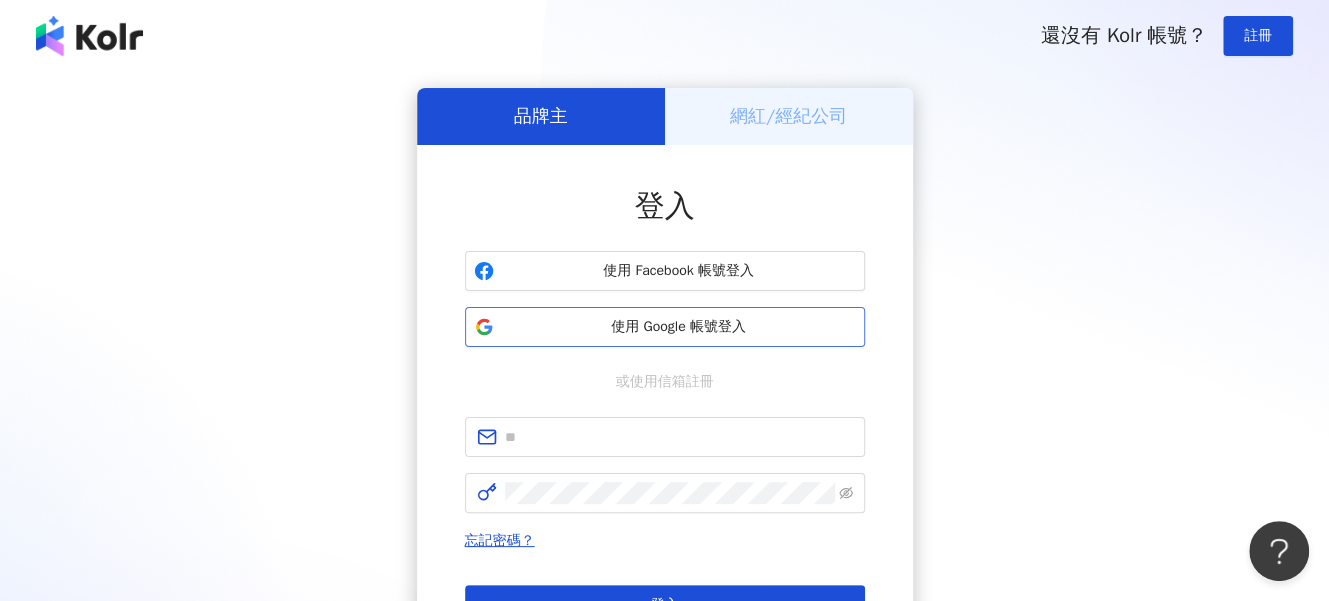 drag, startPoint x: 560, startPoint y: 285, endPoint x: 588, endPoint y: 339, distance: 60.827625 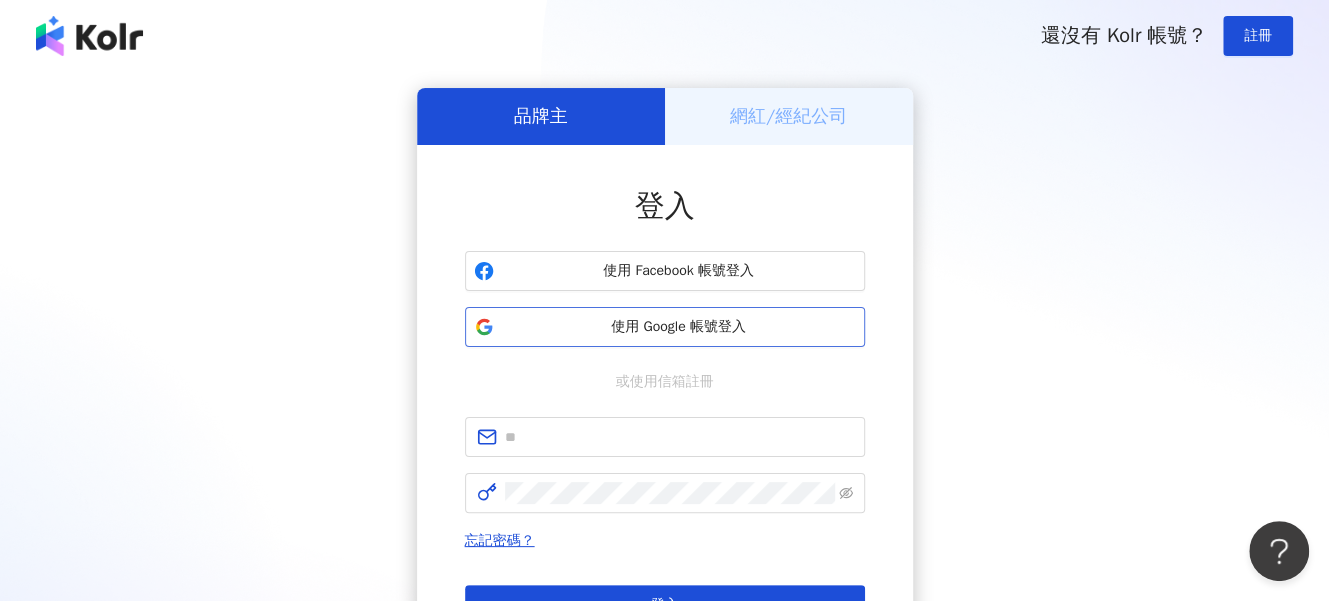 click on "使用 Google 帳號登入" at bounding box center [679, 327] 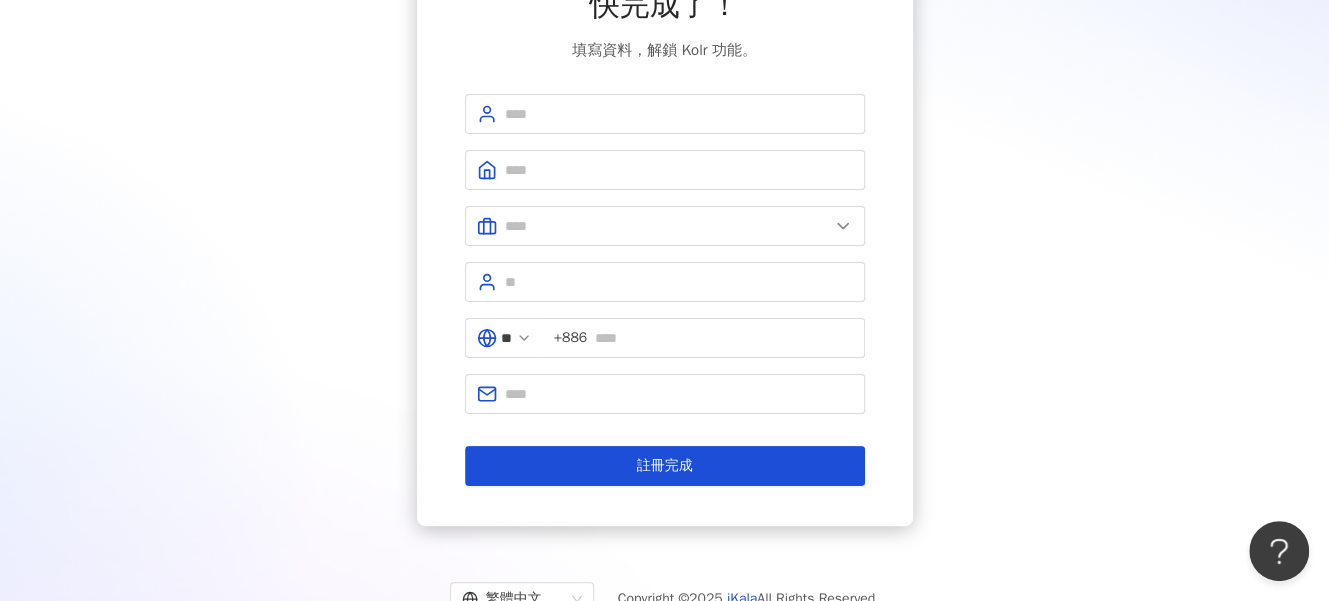 scroll, scrollTop: 200, scrollLeft: 0, axis: vertical 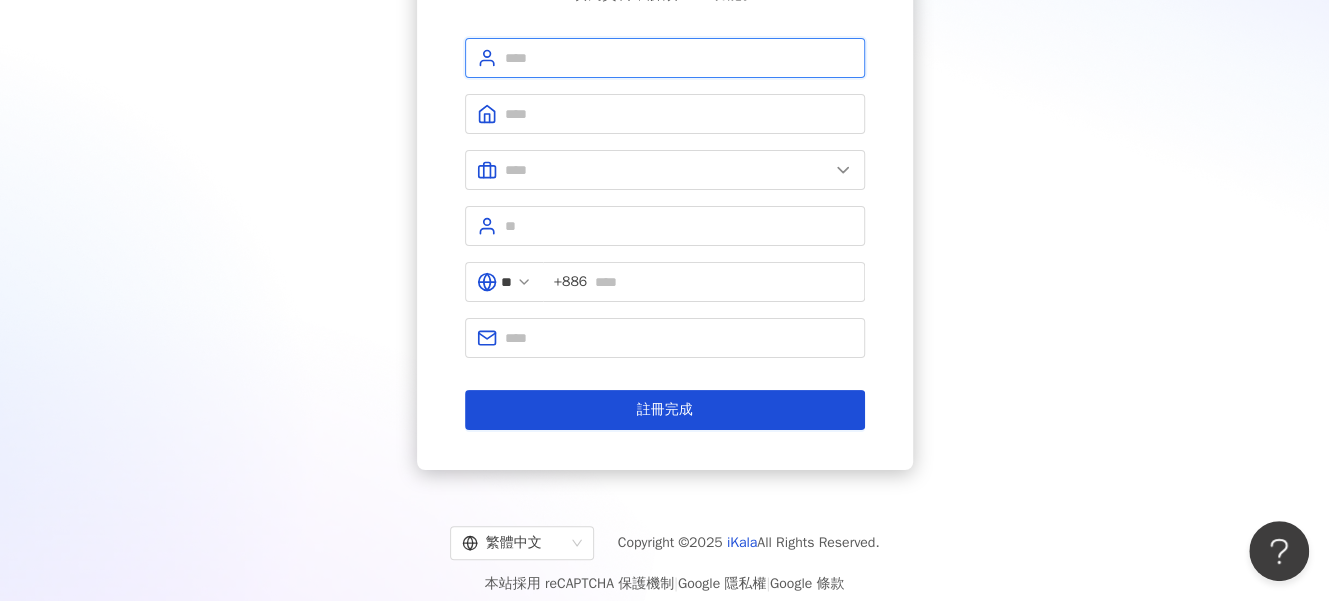 click at bounding box center [679, 58] 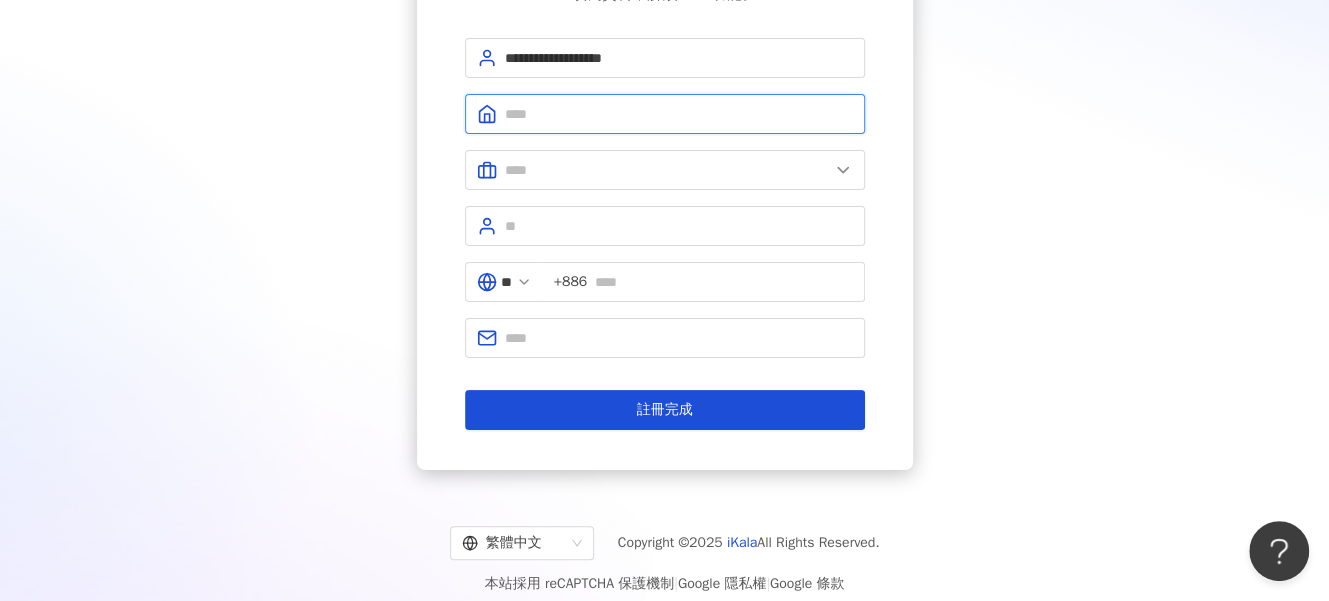 click at bounding box center (679, 114) 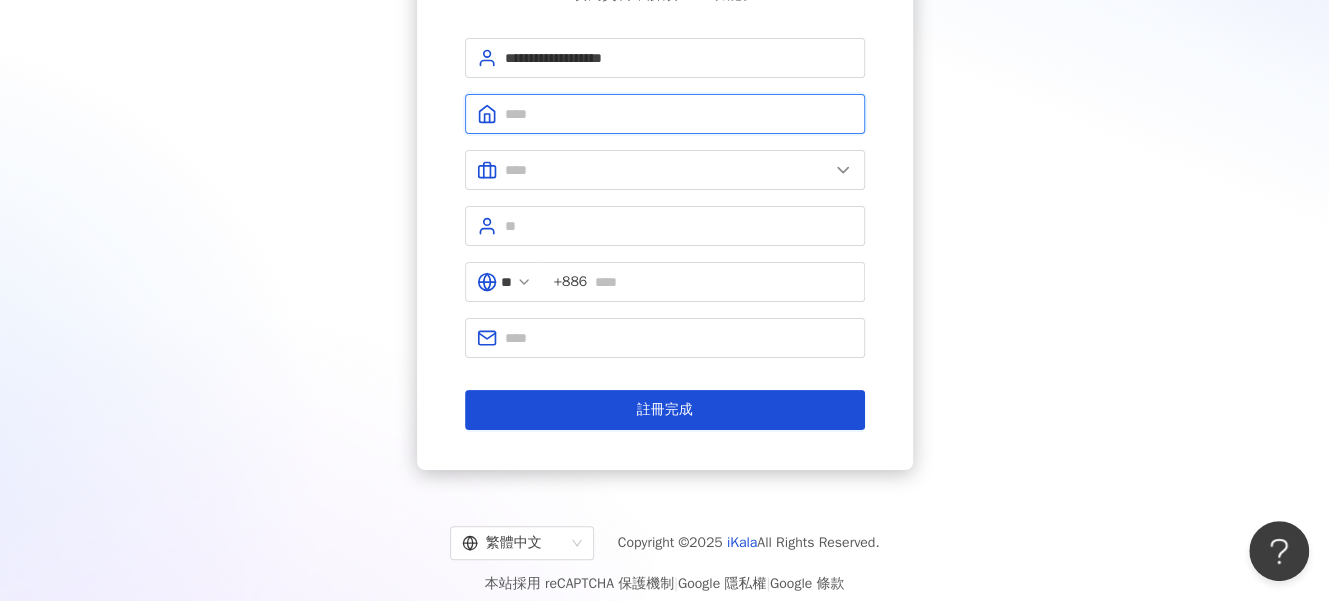 type on "**********" 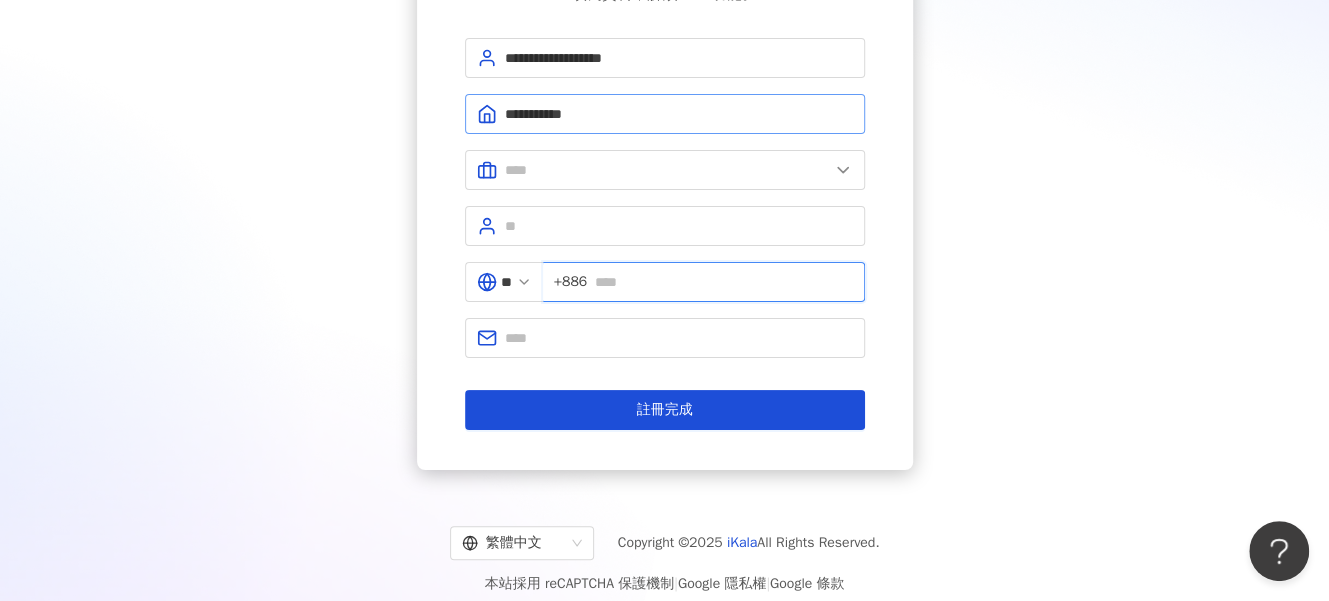 type on "**********" 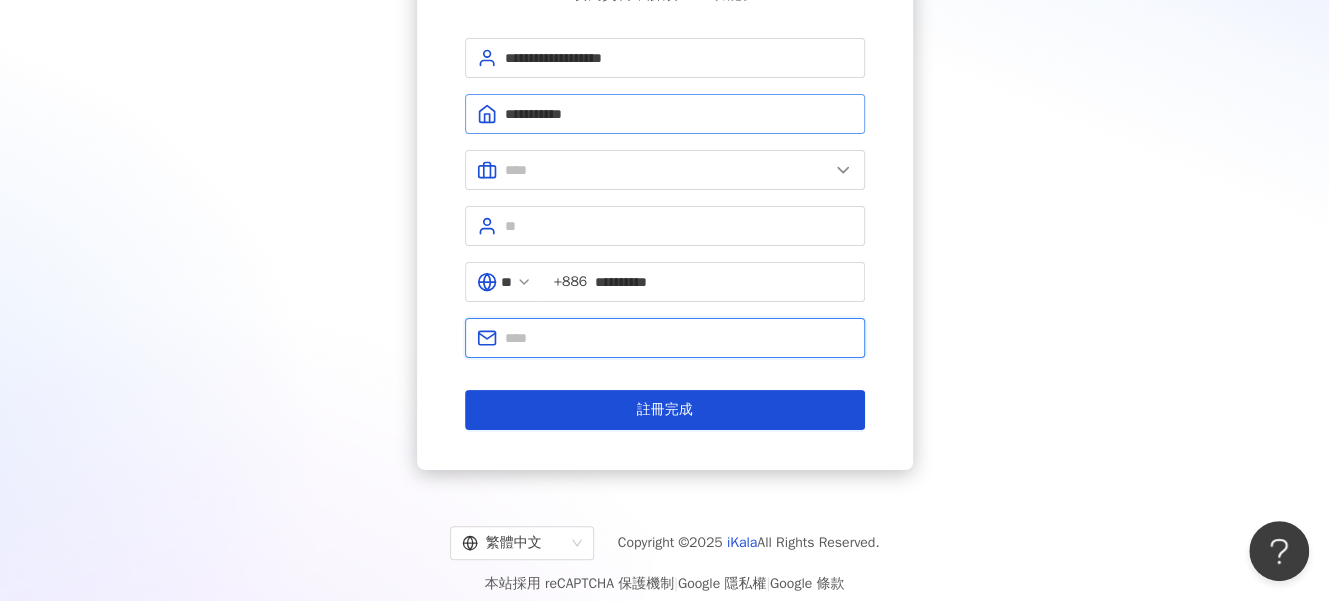 type on "**********" 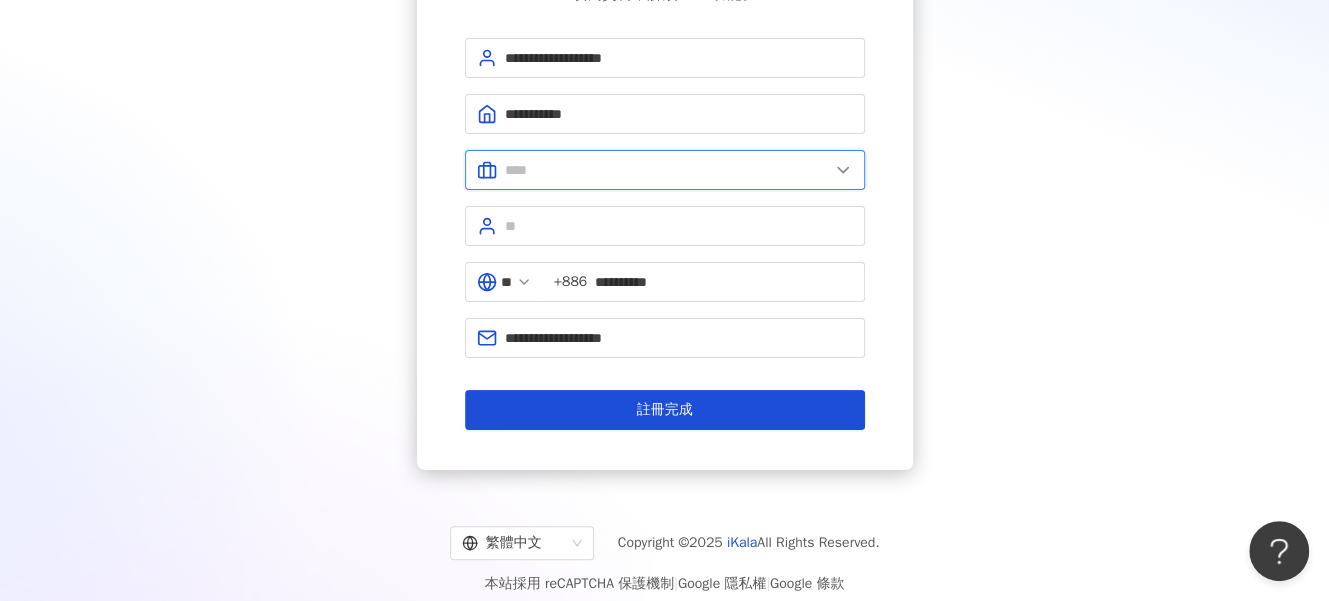 click at bounding box center (667, 170) 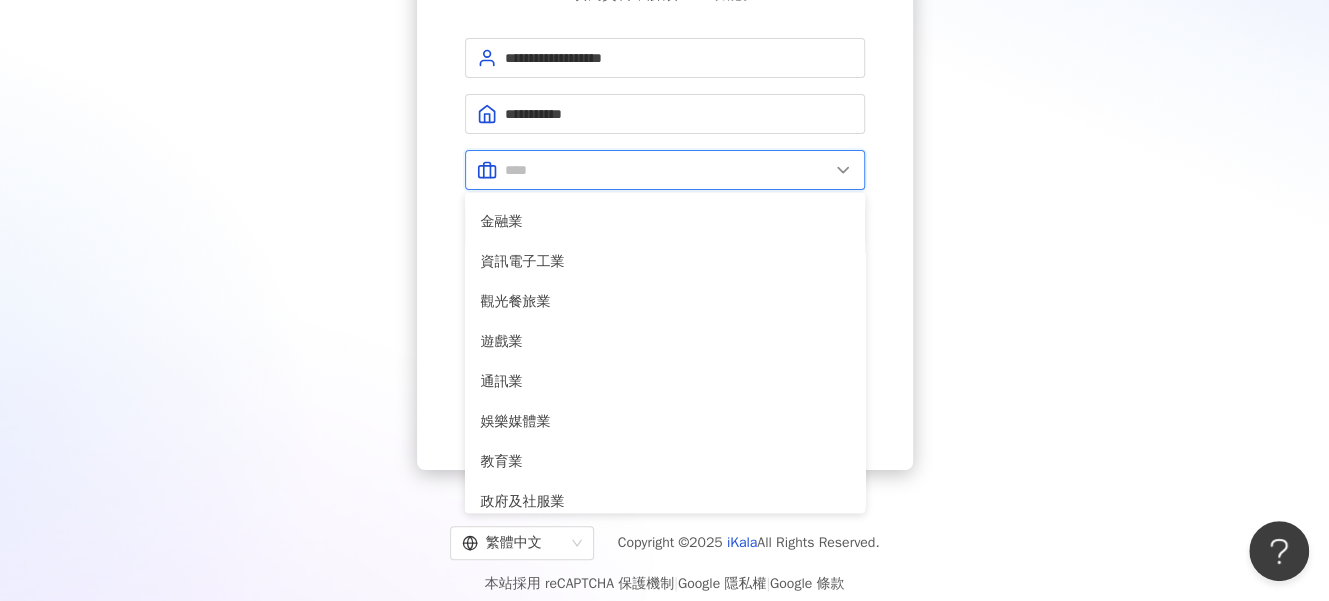 scroll, scrollTop: 407, scrollLeft: 0, axis: vertical 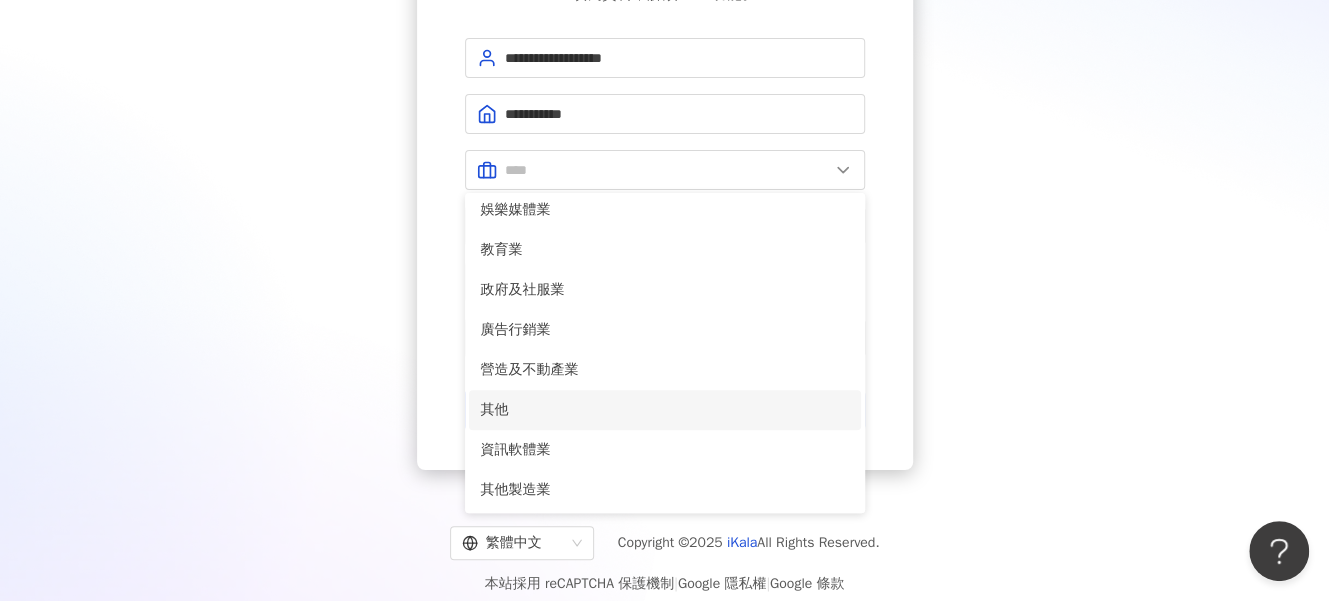 click on "其他" at bounding box center (665, 410) 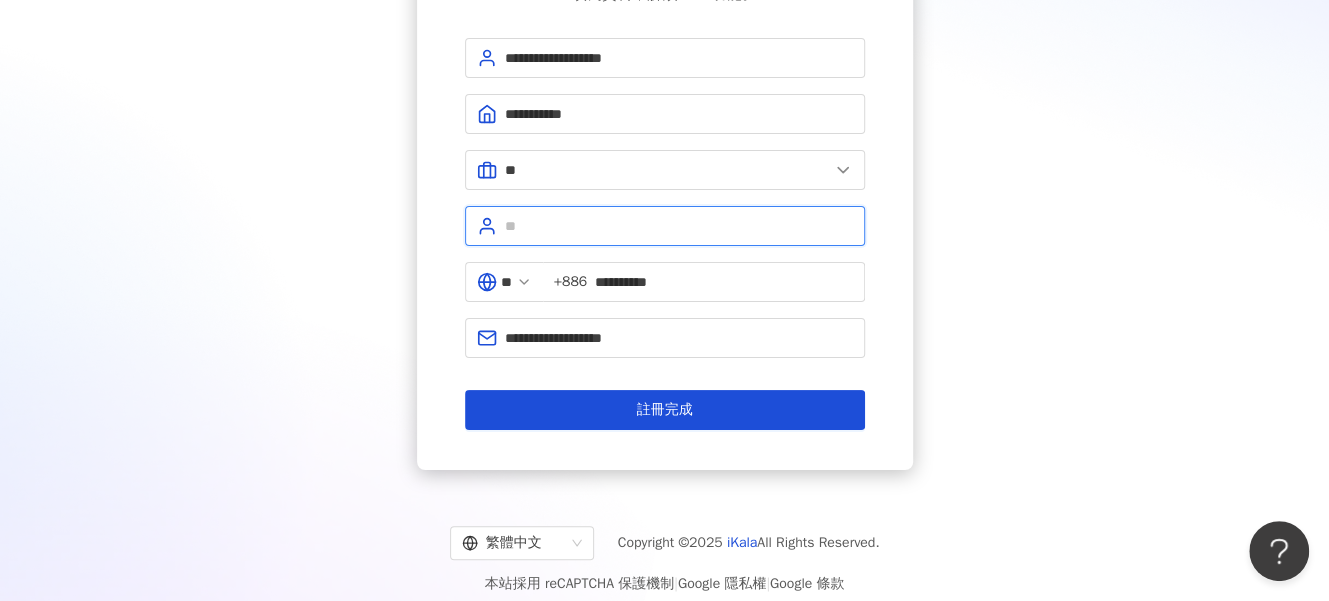 click at bounding box center [679, 226] 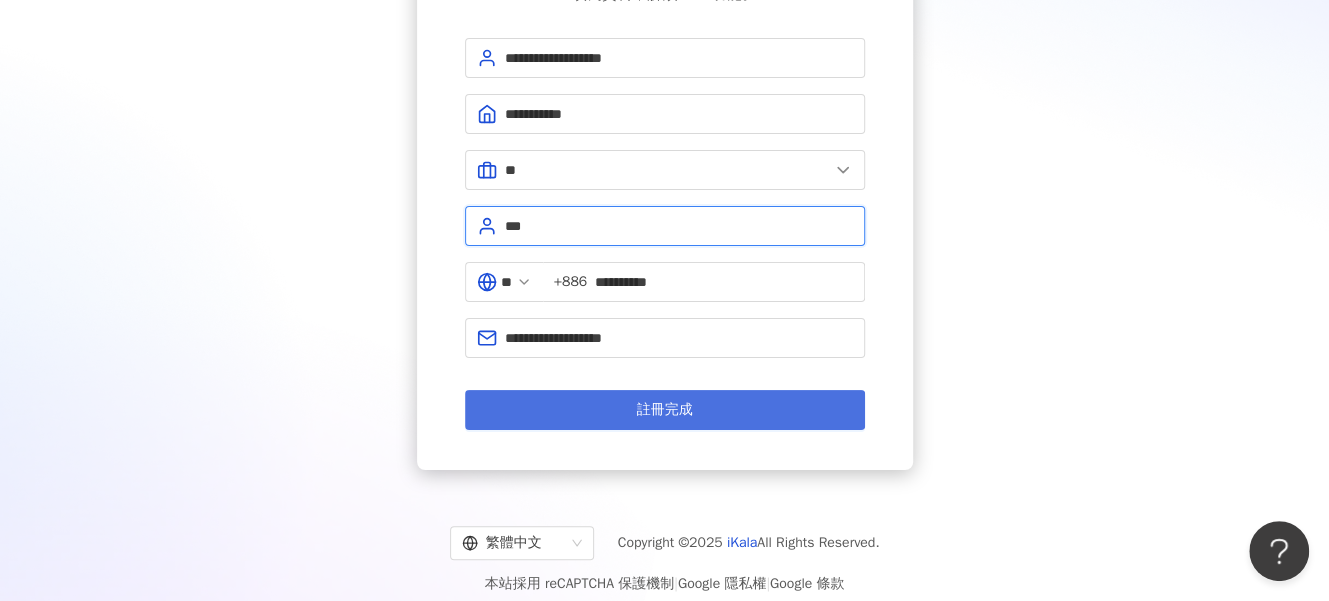 type on "***" 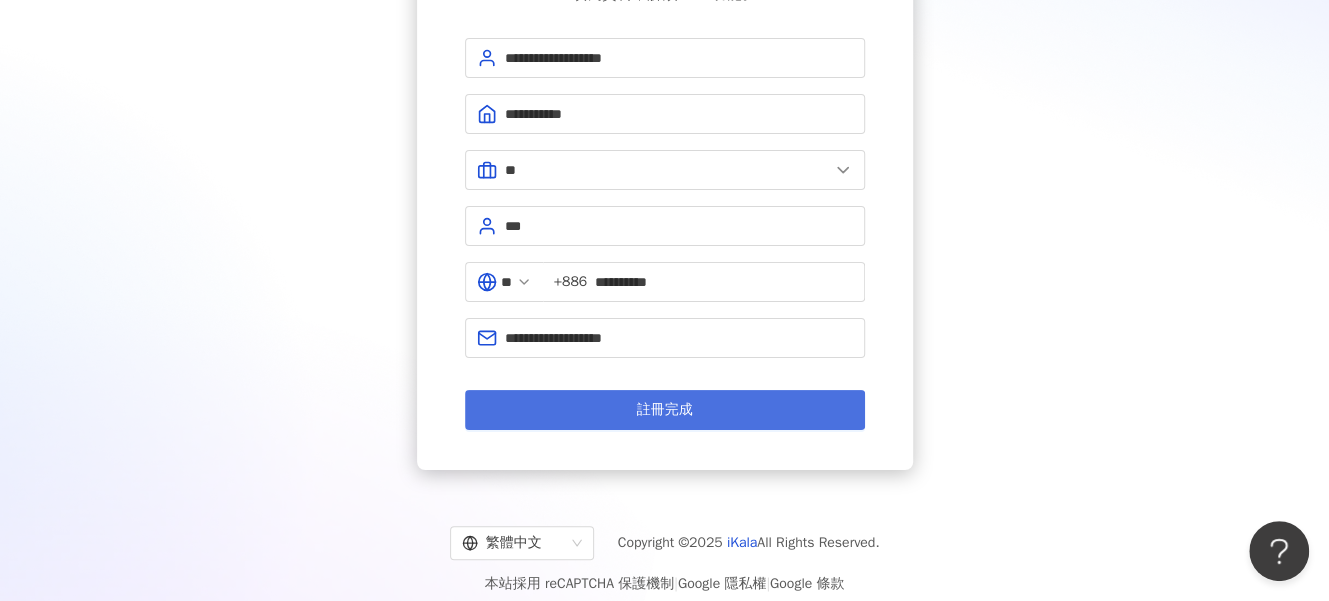 click on "註冊完成" at bounding box center [665, 410] 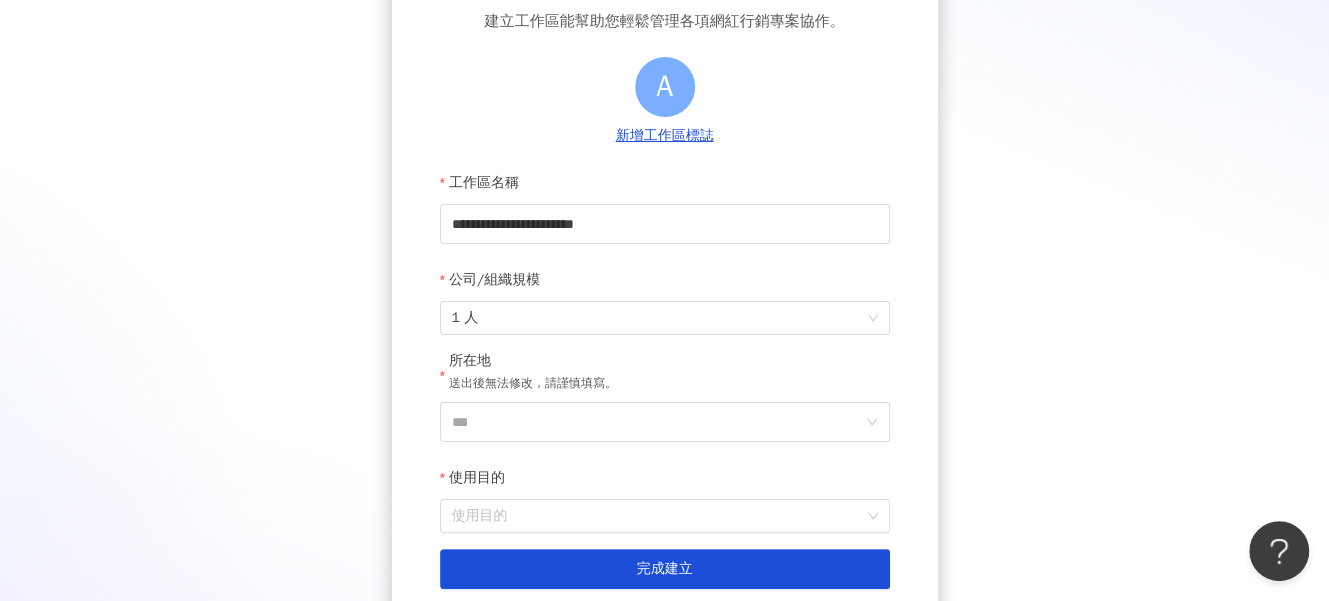 scroll, scrollTop: 200, scrollLeft: 0, axis: vertical 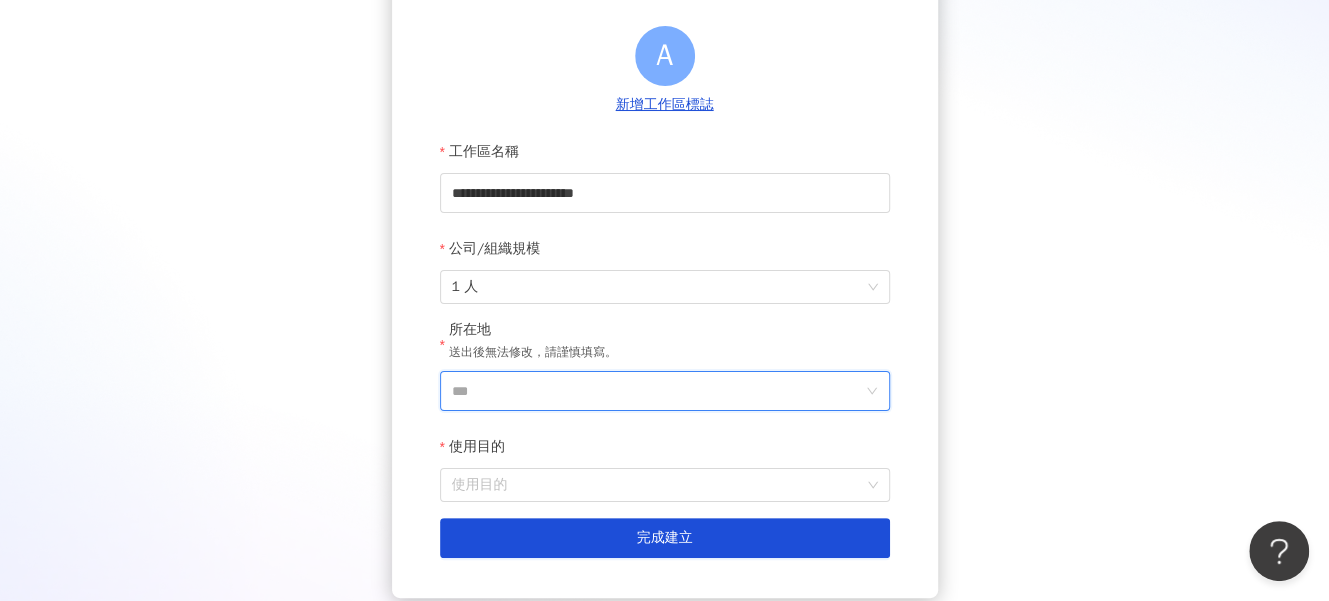 click on "***" at bounding box center [657, 391] 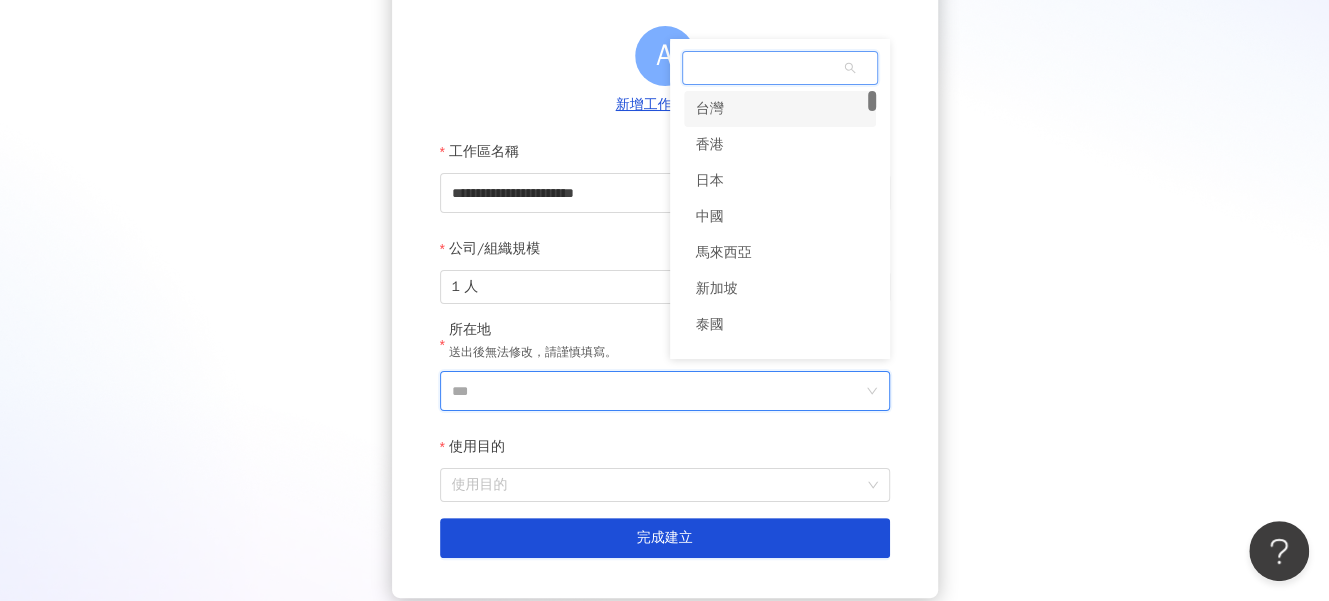 click on "台灣" at bounding box center (780, 109) 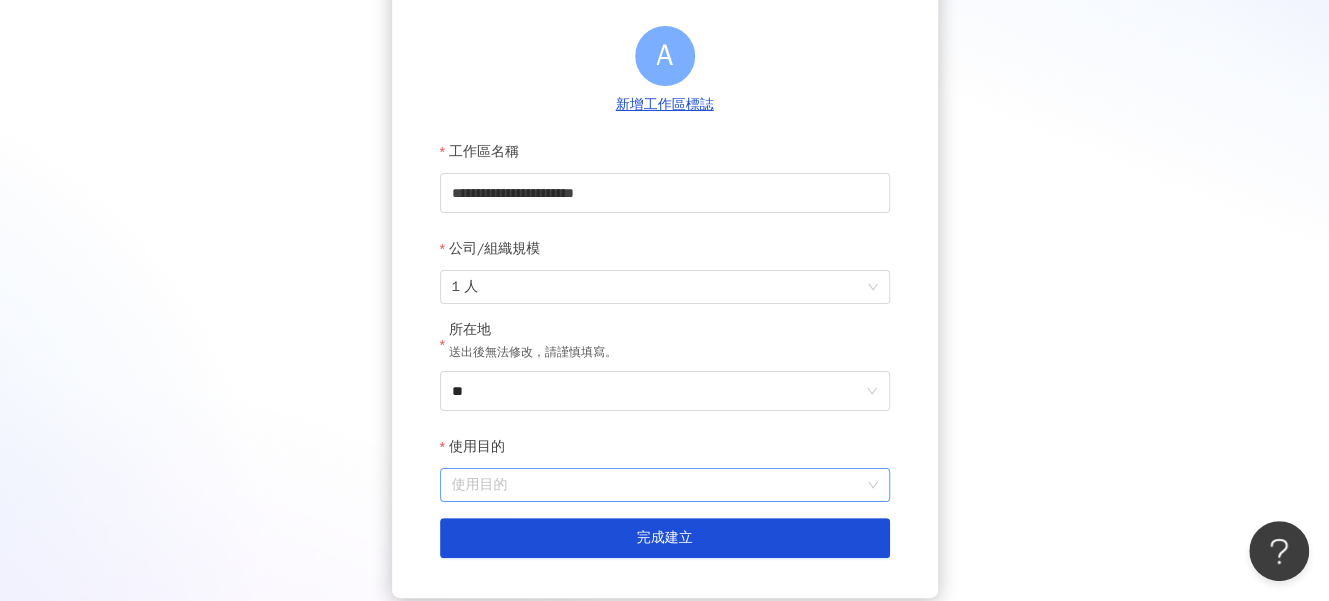click on "使用目的" at bounding box center (665, 485) 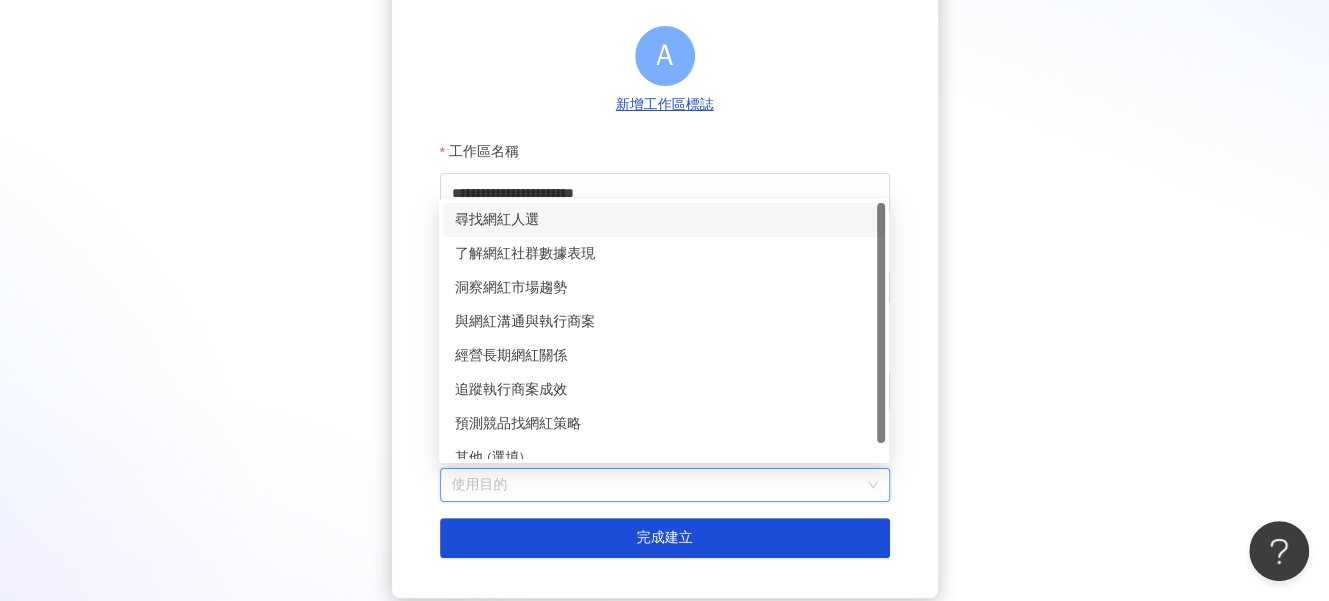 click on "尋找網紅人選" at bounding box center (664, 220) 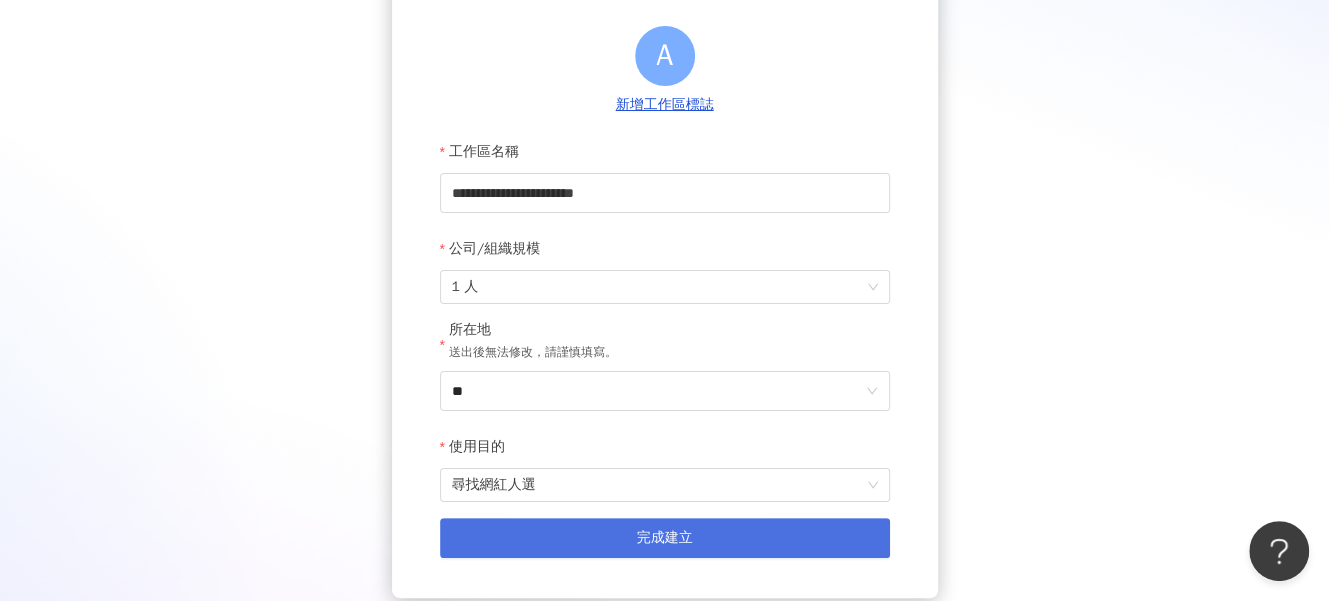 click on "完成建立" at bounding box center (665, 538) 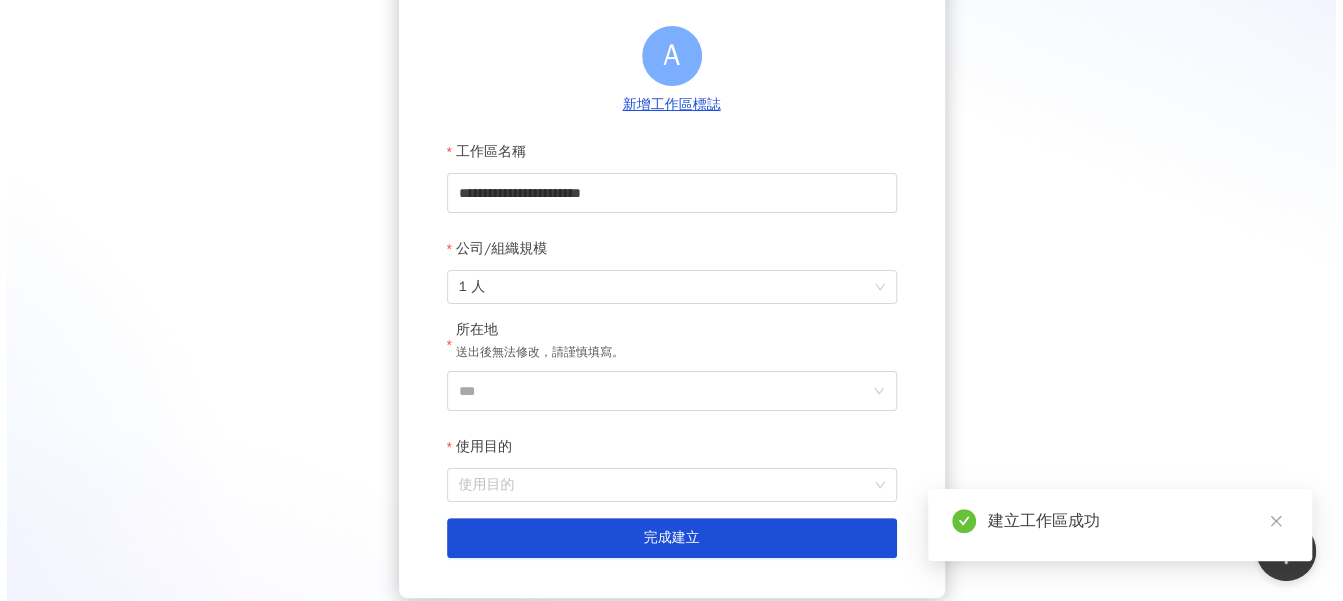 scroll, scrollTop: 0, scrollLeft: 0, axis: both 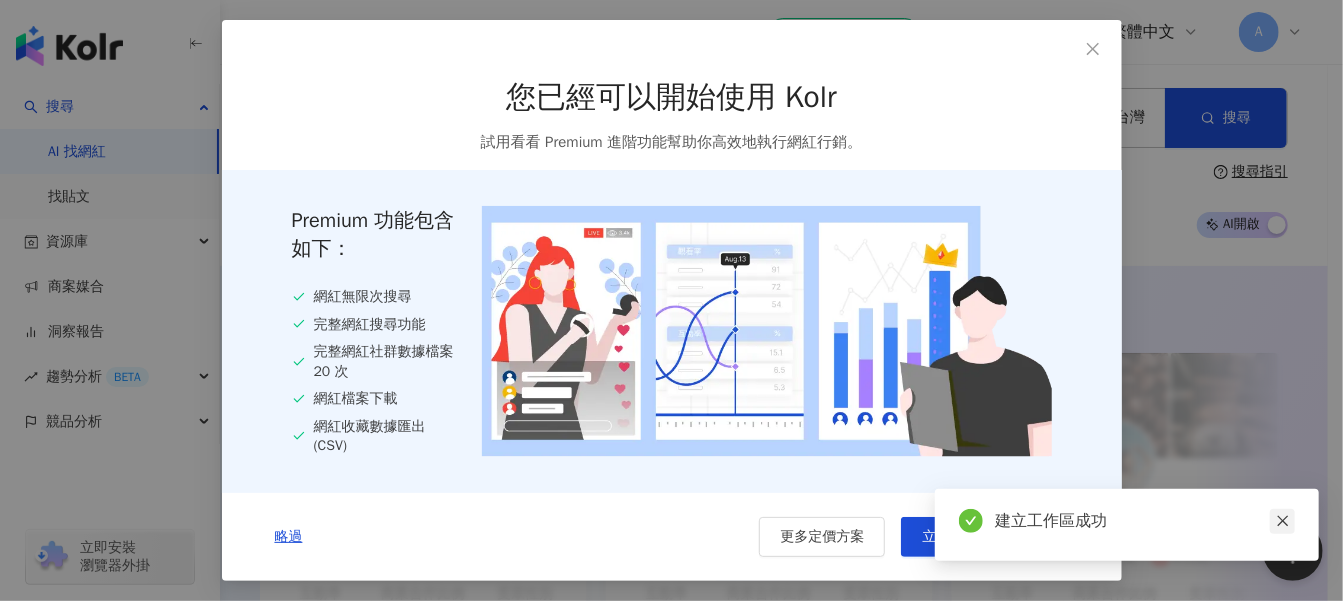 click at bounding box center [1282, 521] 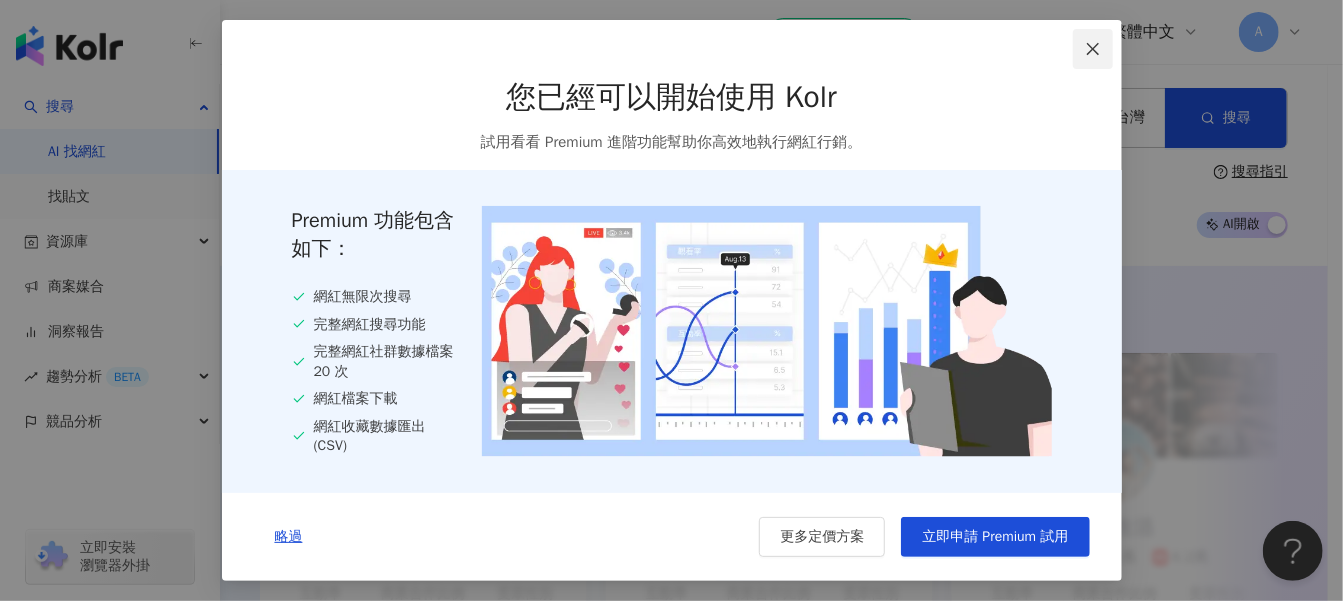 click 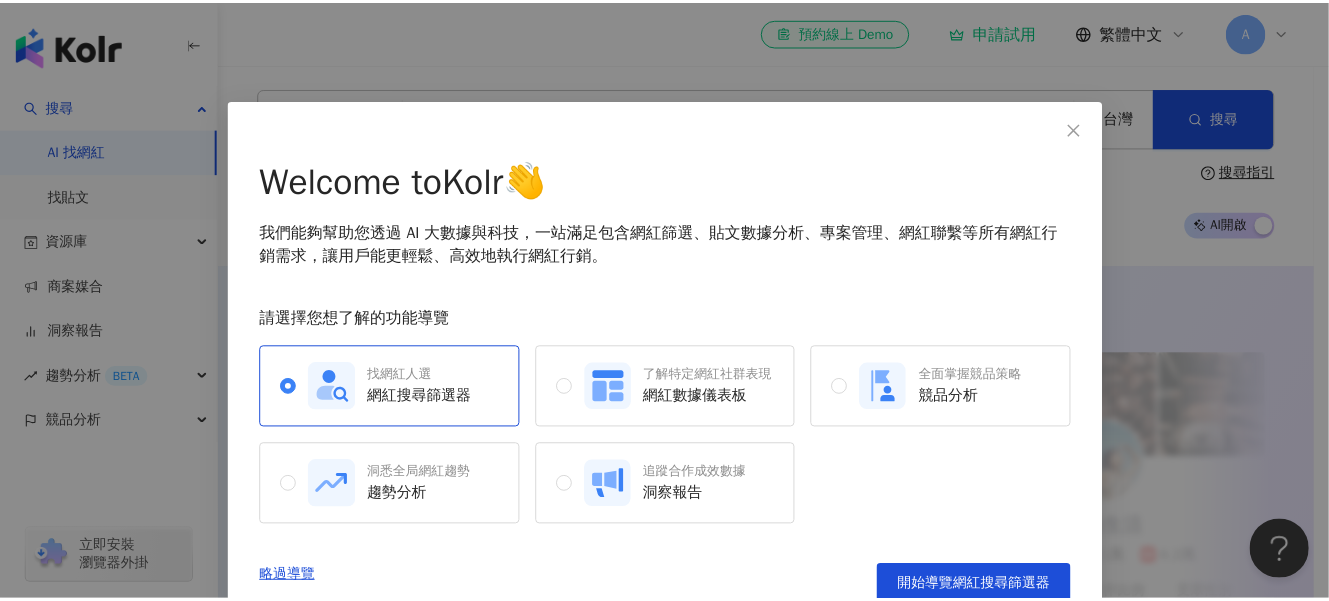 scroll, scrollTop: 27, scrollLeft: 0, axis: vertical 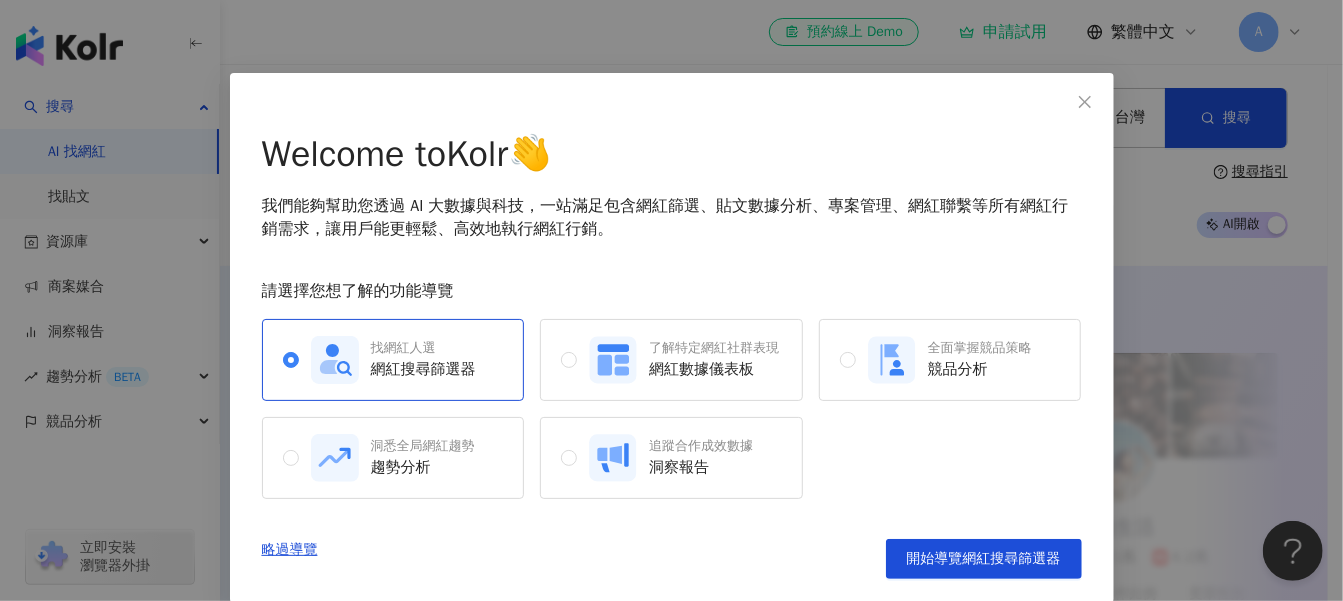 drag, startPoint x: 1077, startPoint y: 102, endPoint x: 706, endPoint y: 265, distance: 405.22833 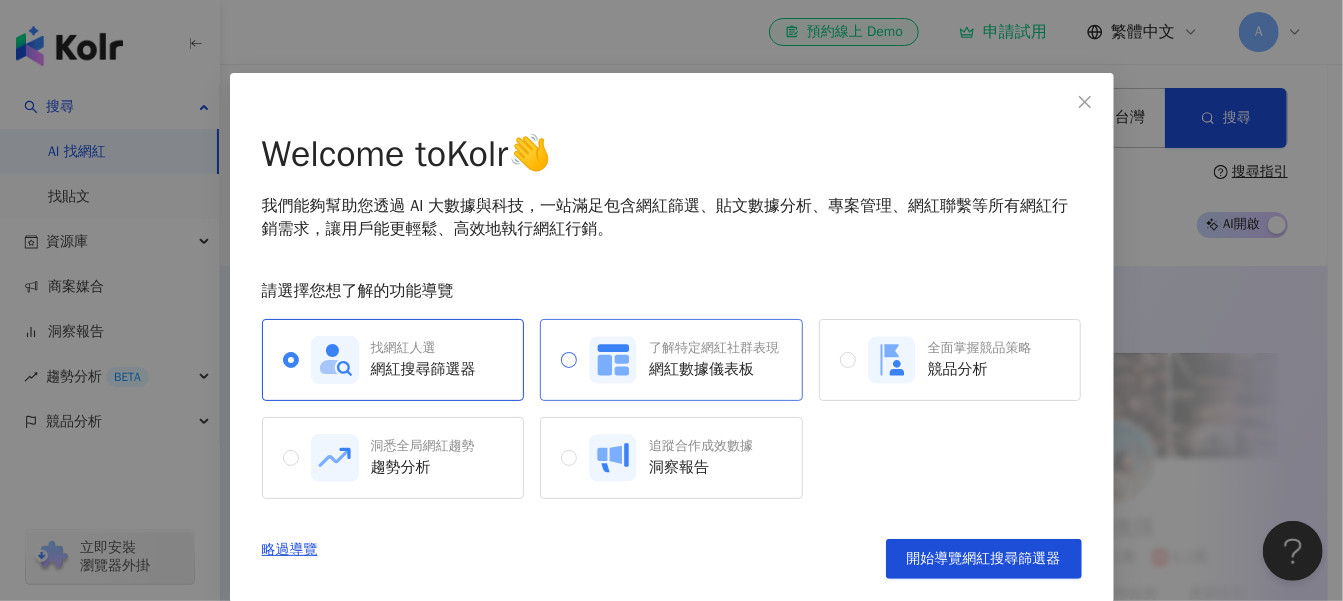 click on "網紅數據儀表板" at bounding box center [714, 369] 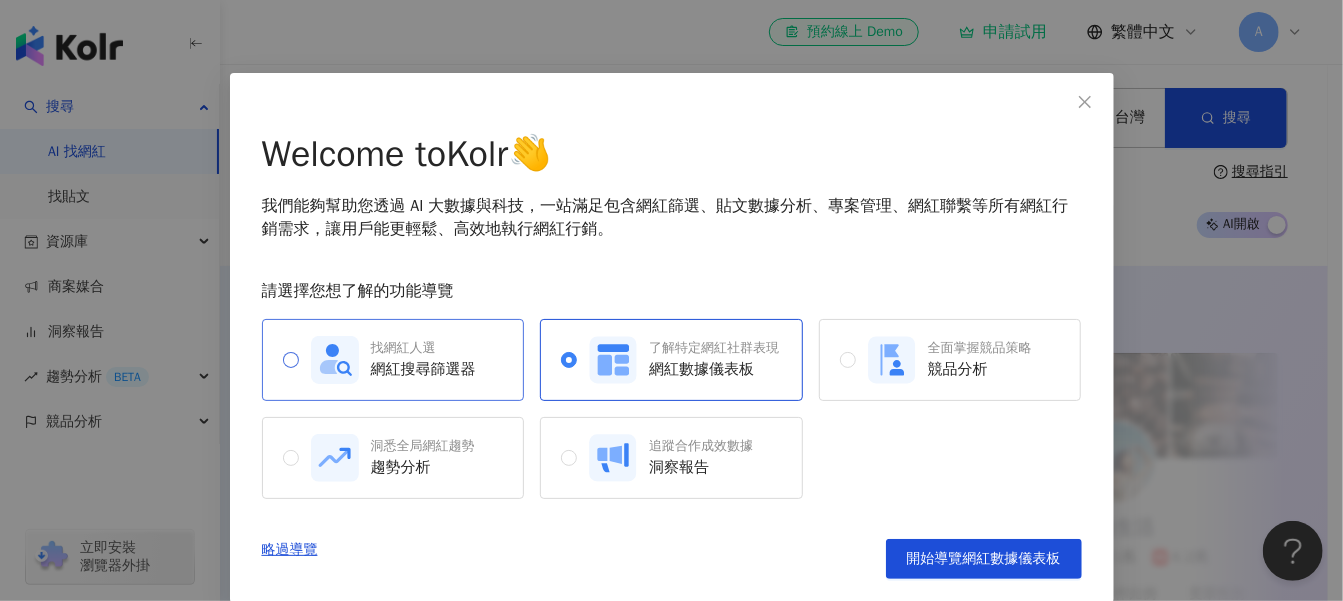 click on "網紅搜尋篩選器" at bounding box center [423, 369] 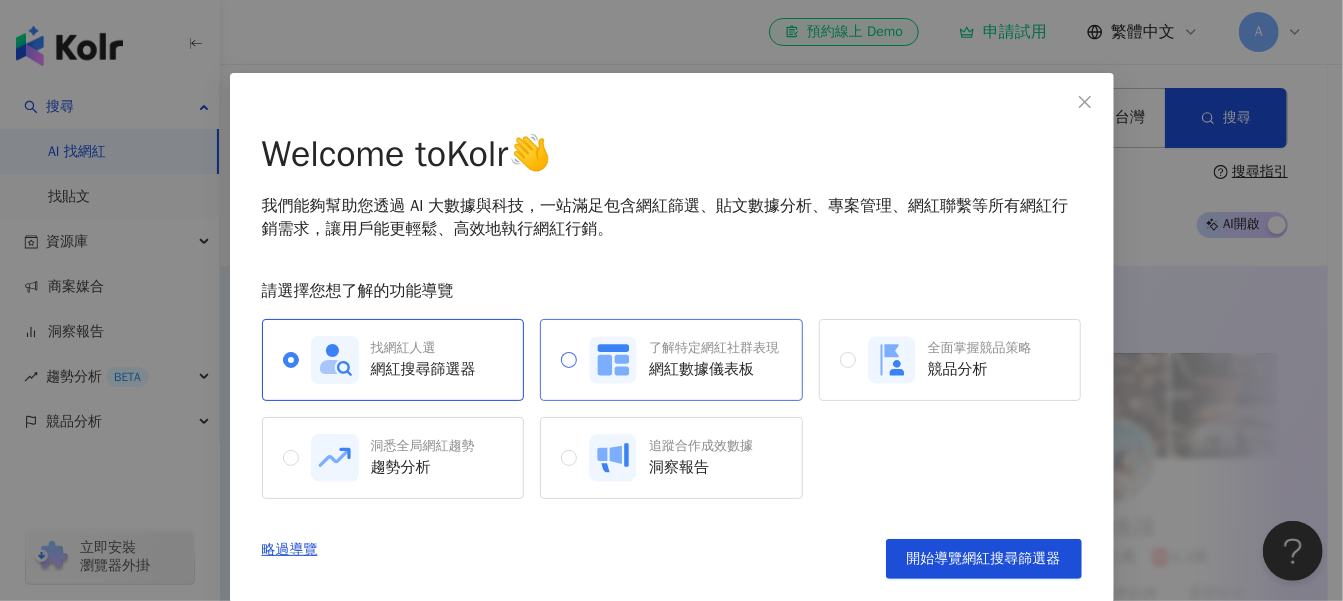 click on "網紅數據儀表板" at bounding box center [714, 369] 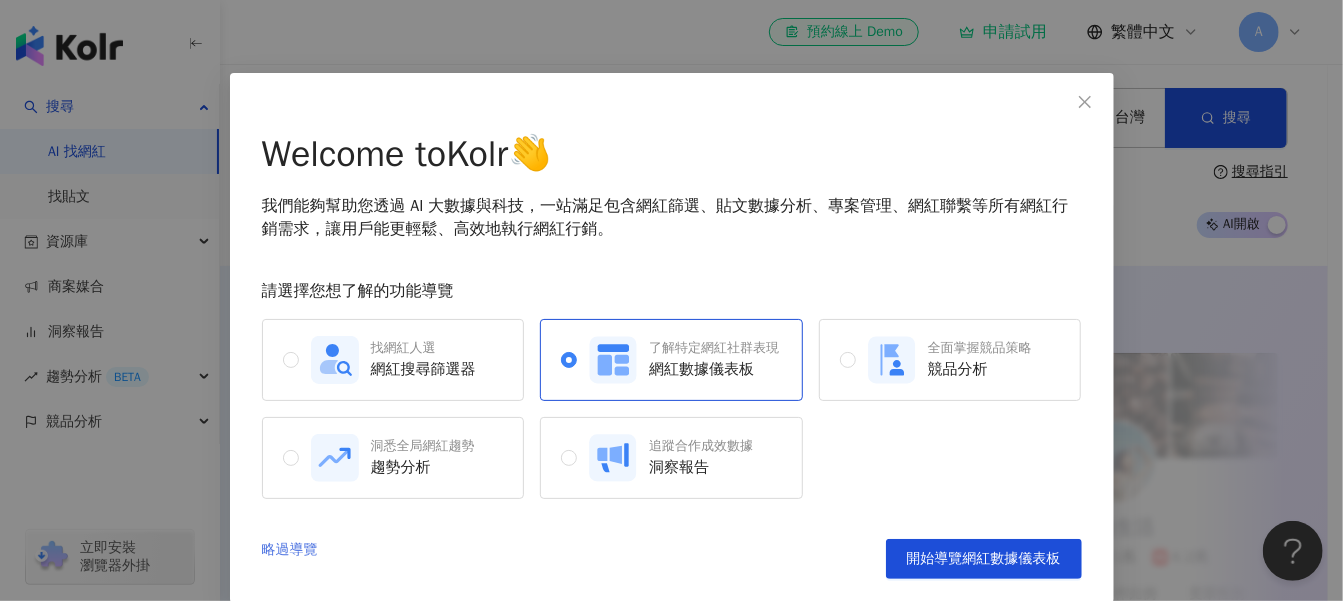 click on "略過導覽" at bounding box center (290, 559) 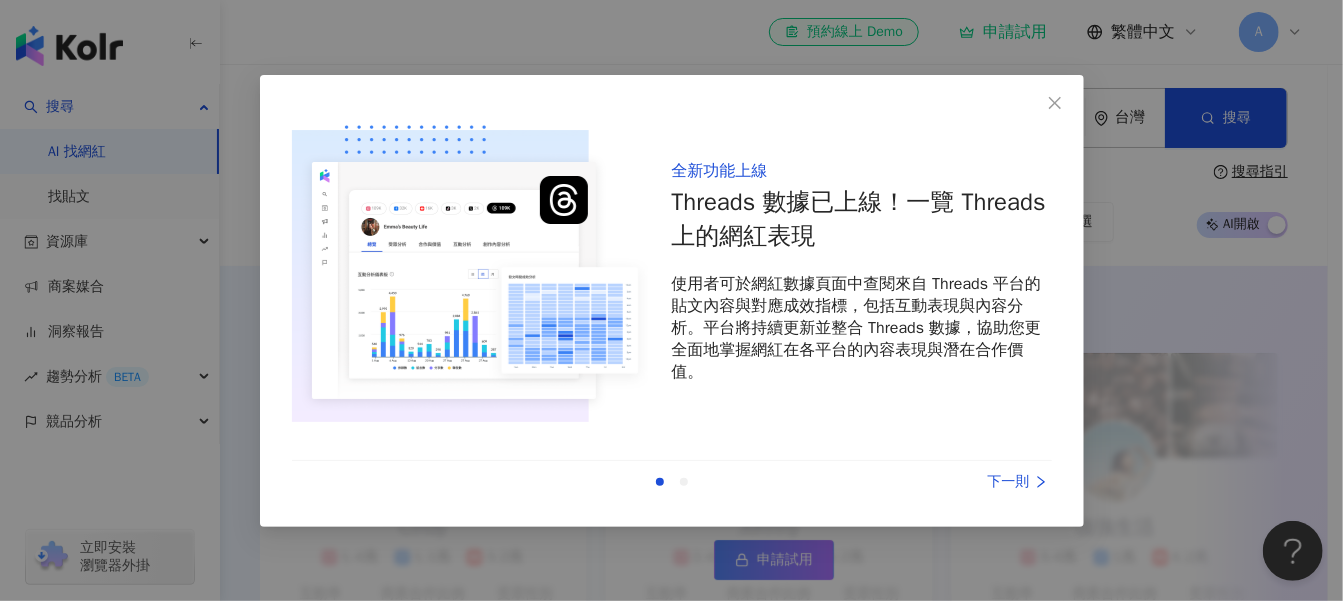 click 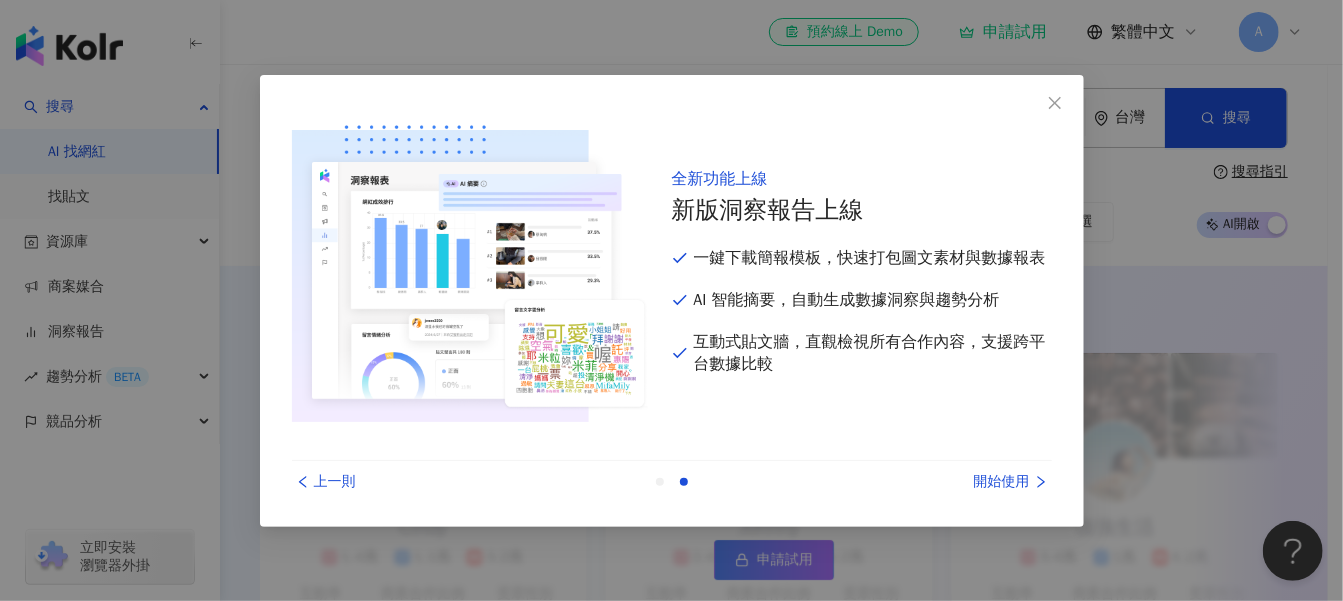 click 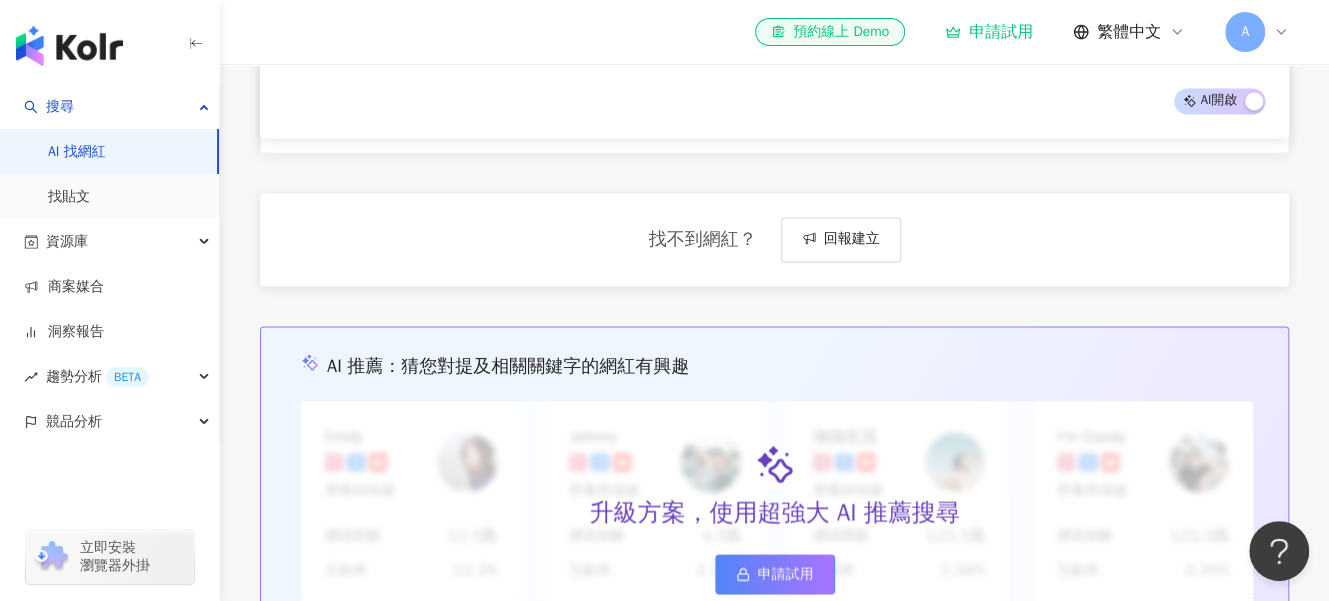 scroll, scrollTop: 1500, scrollLeft: 0, axis: vertical 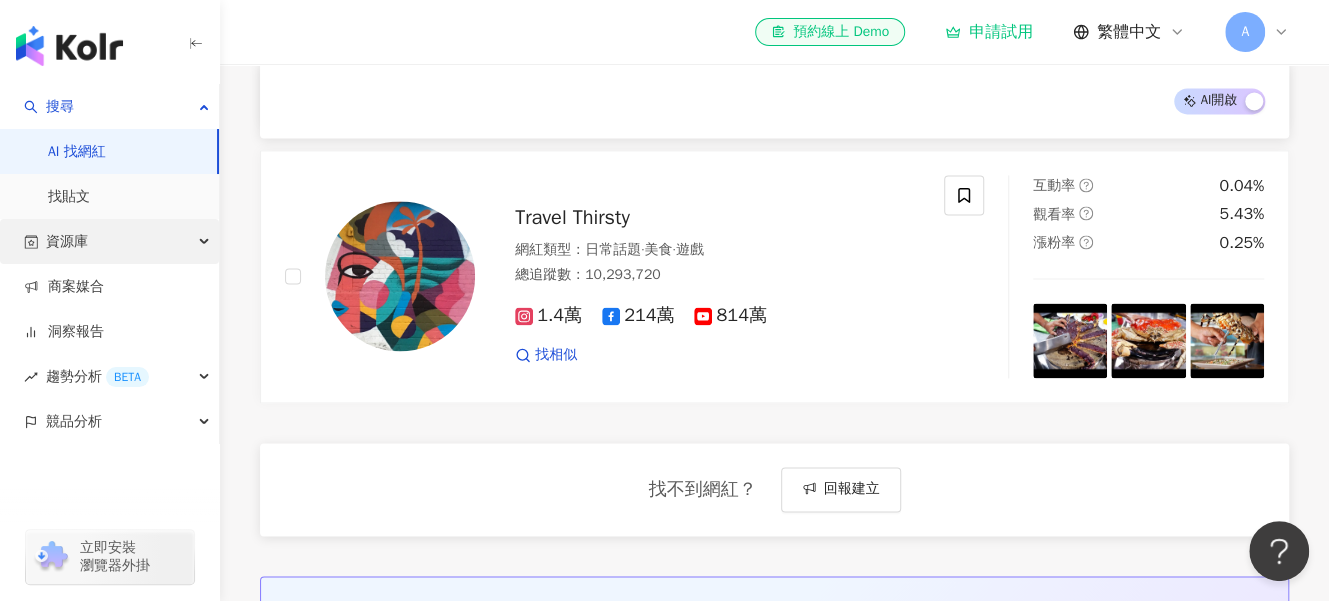 click on "資源庫" at bounding box center [109, 241] 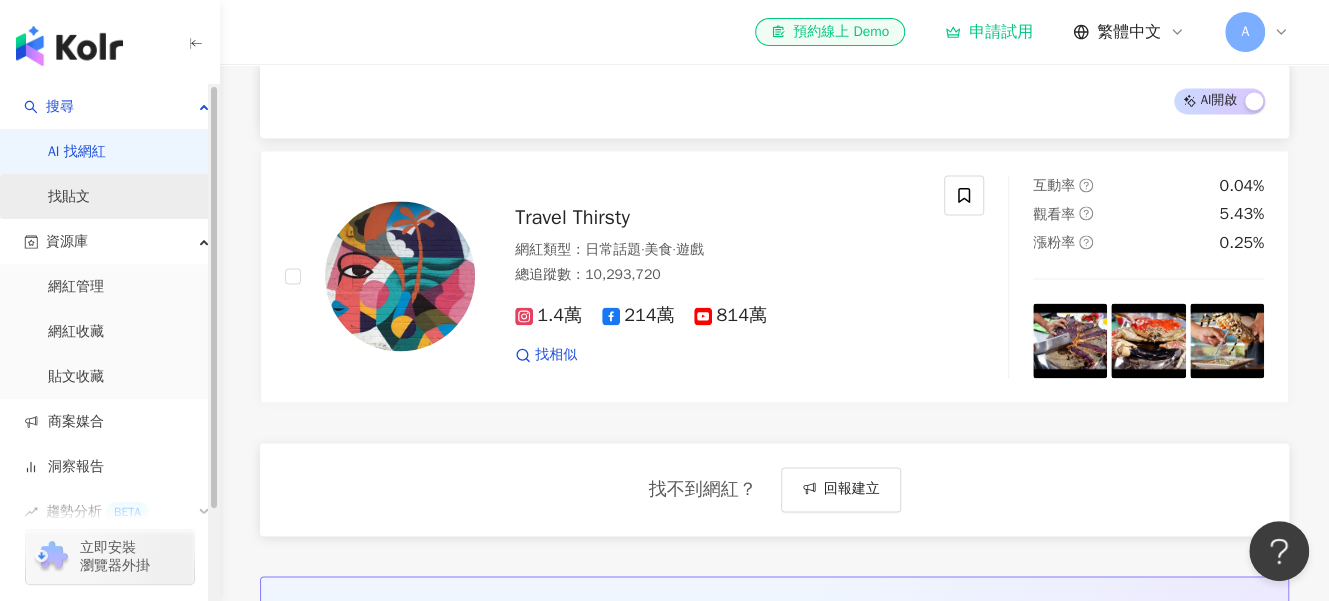 click on "找貼文" at bounding box center (69, 197) 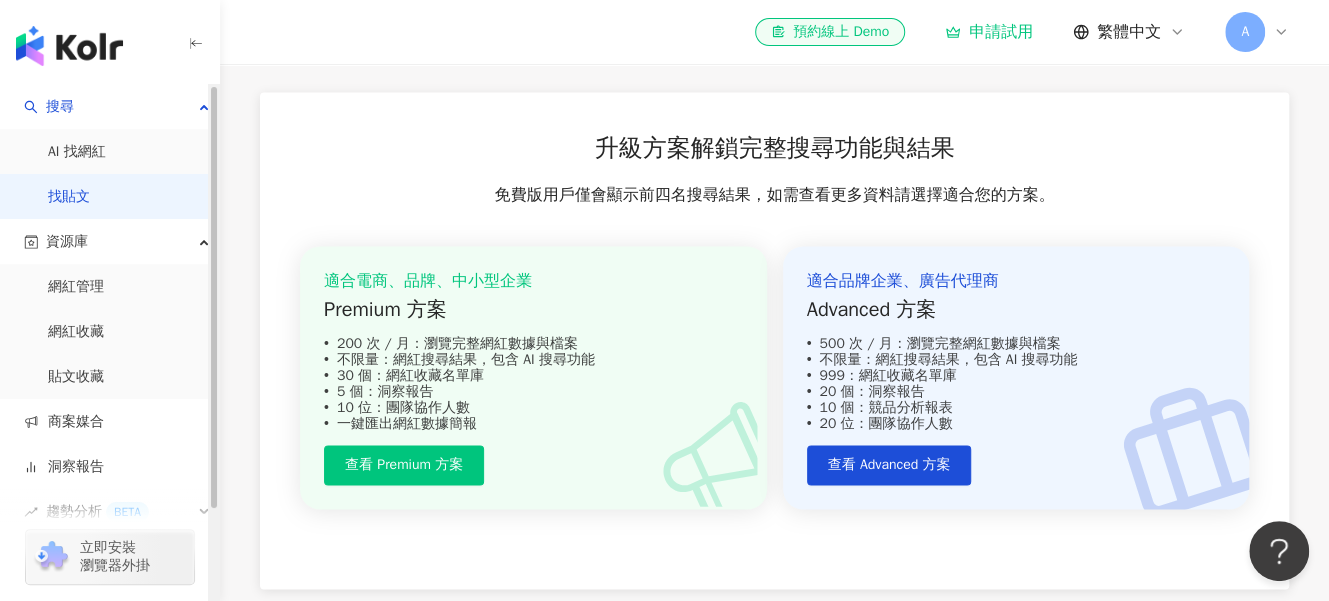 scroll, scrollTop: 0, scrollLeft: 0, axis: both 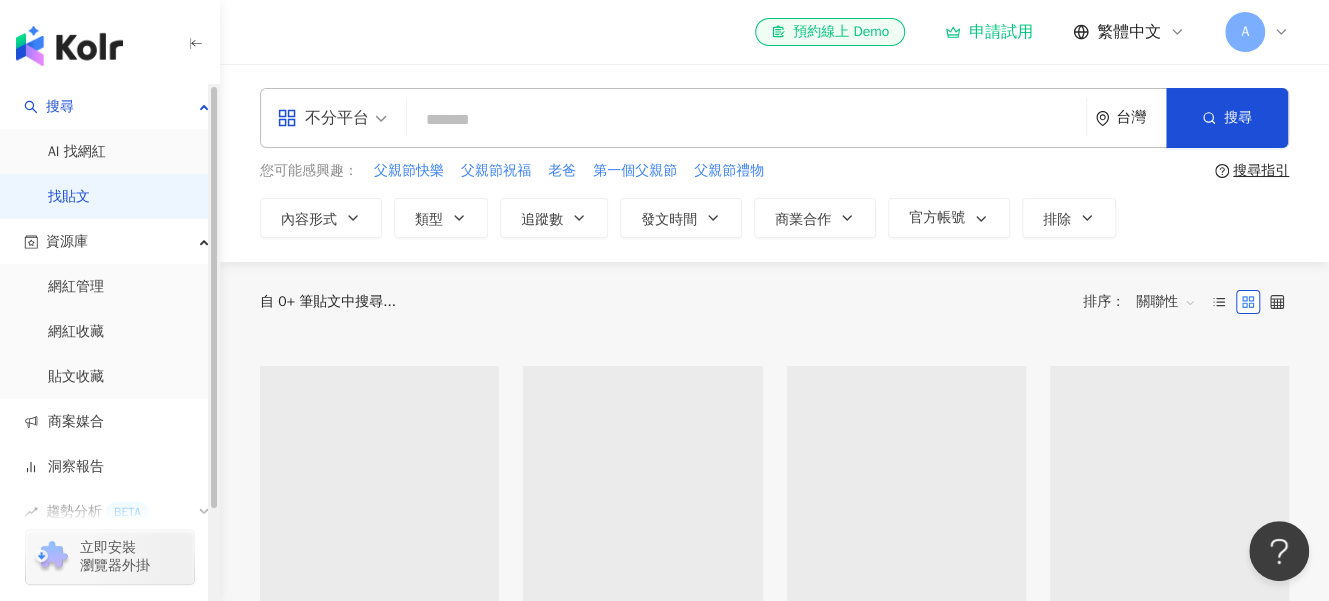 click at bounding box center [746, 119] 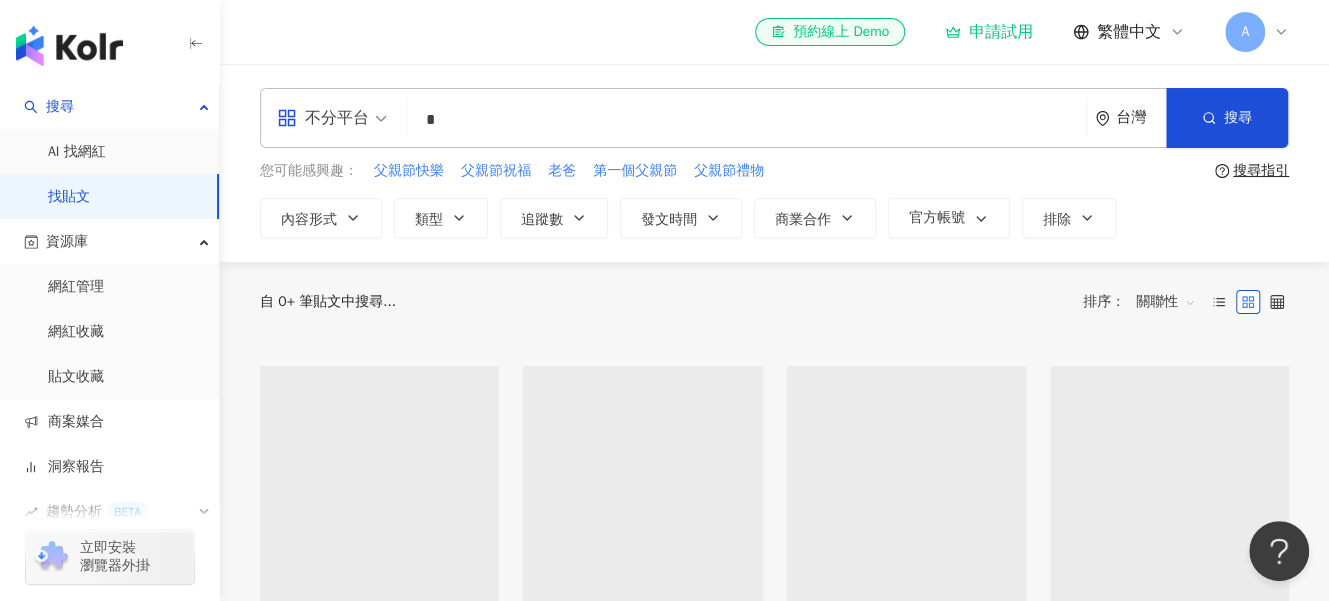 type on "**" 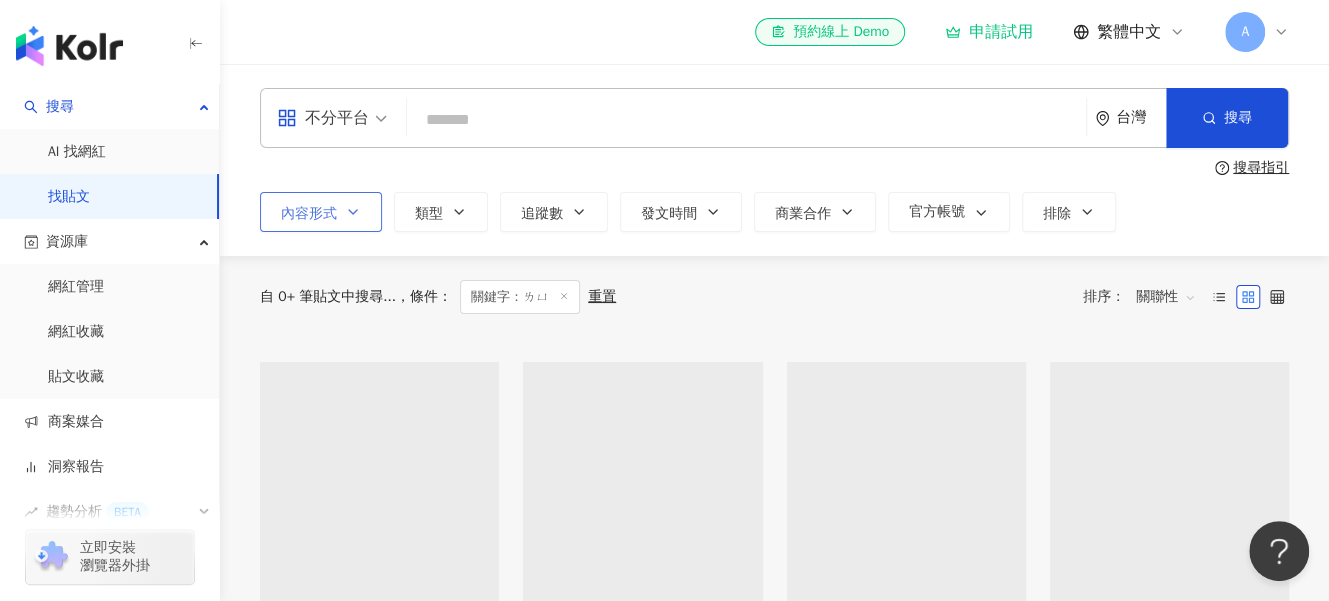 click on "內容形式" at bounding box center [321, 212] 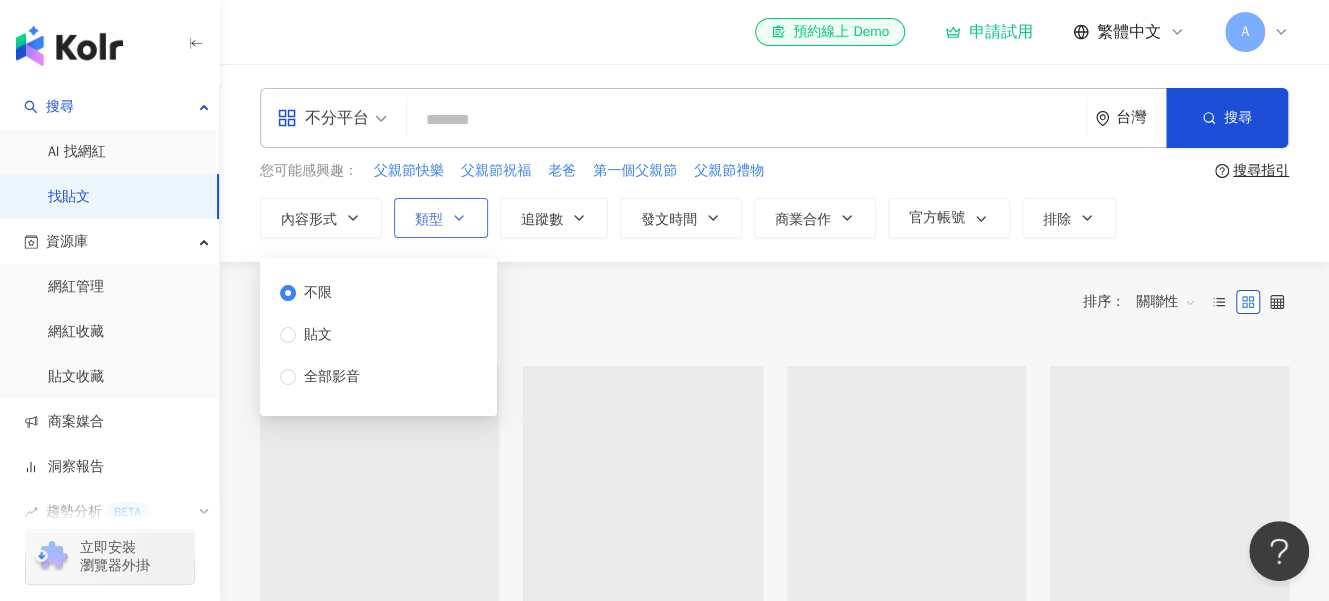 click on "類型" at bounding box center [429, 220] 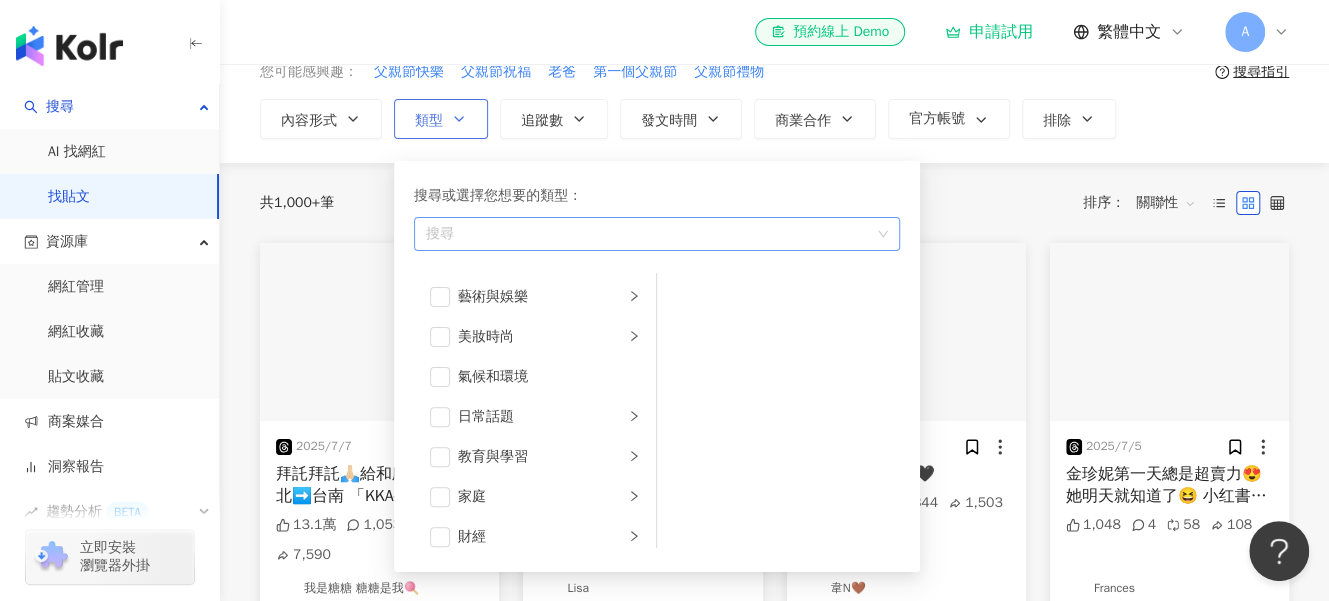 scroll, scrollTop: 100, scrollLeft: 0, axis: vertical 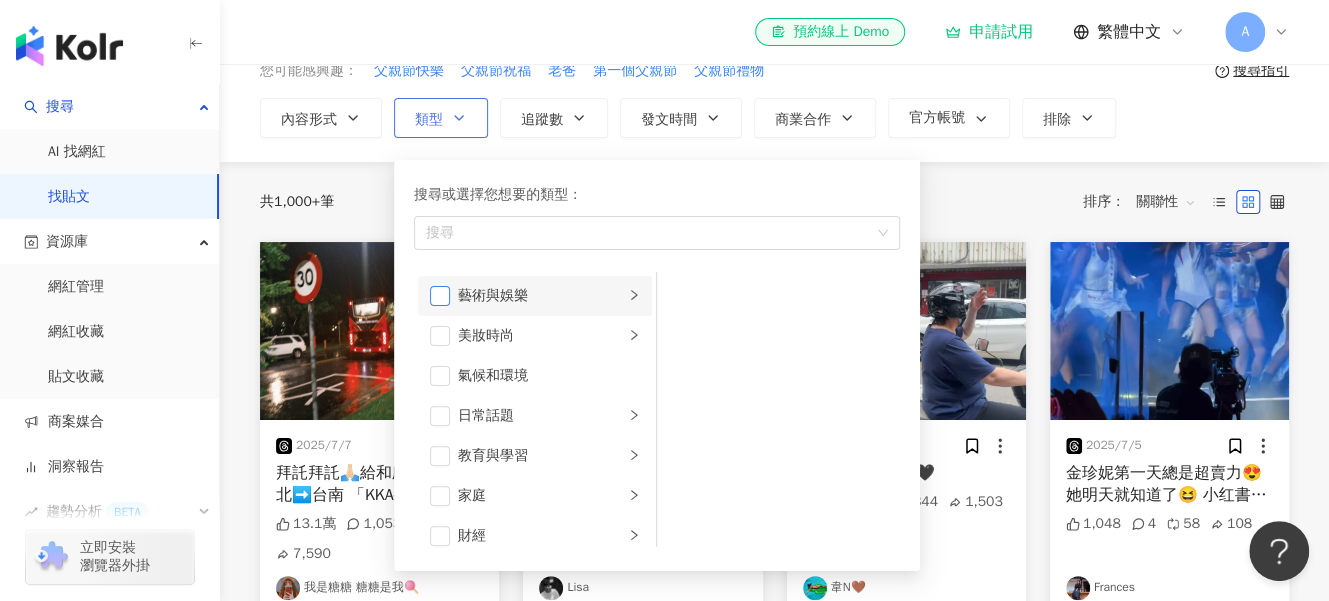 click at bounding box center (440, 296) 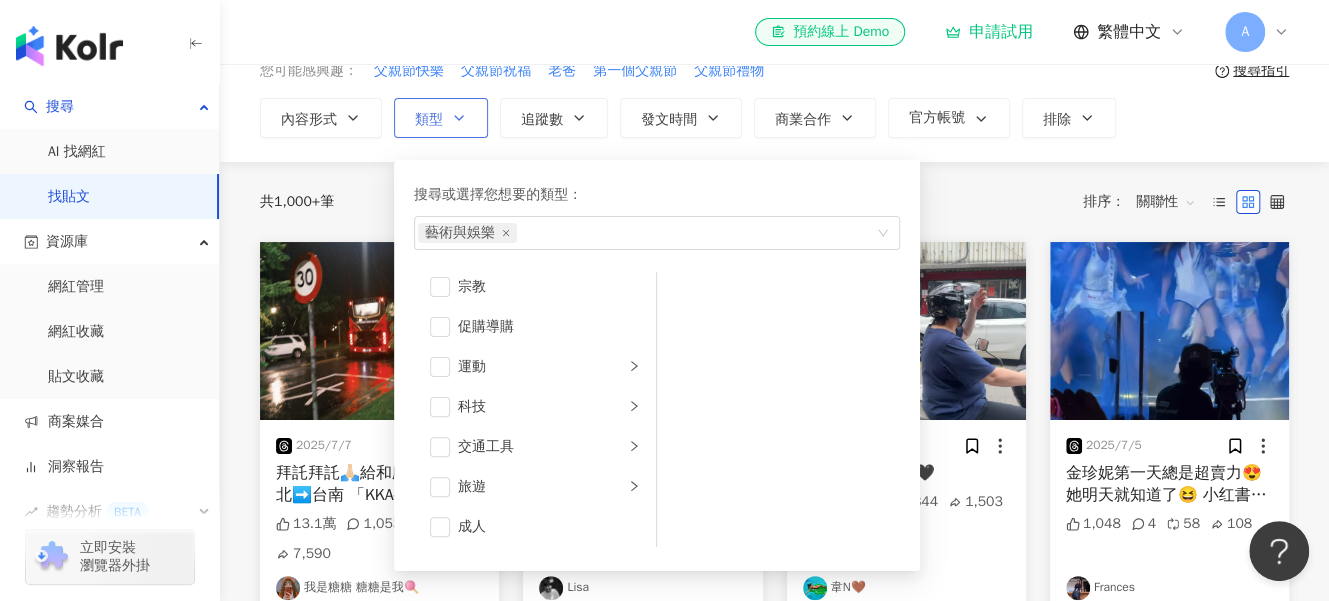 scroll, scrollTop: 693, scrollLeft: 0, axis: vertical 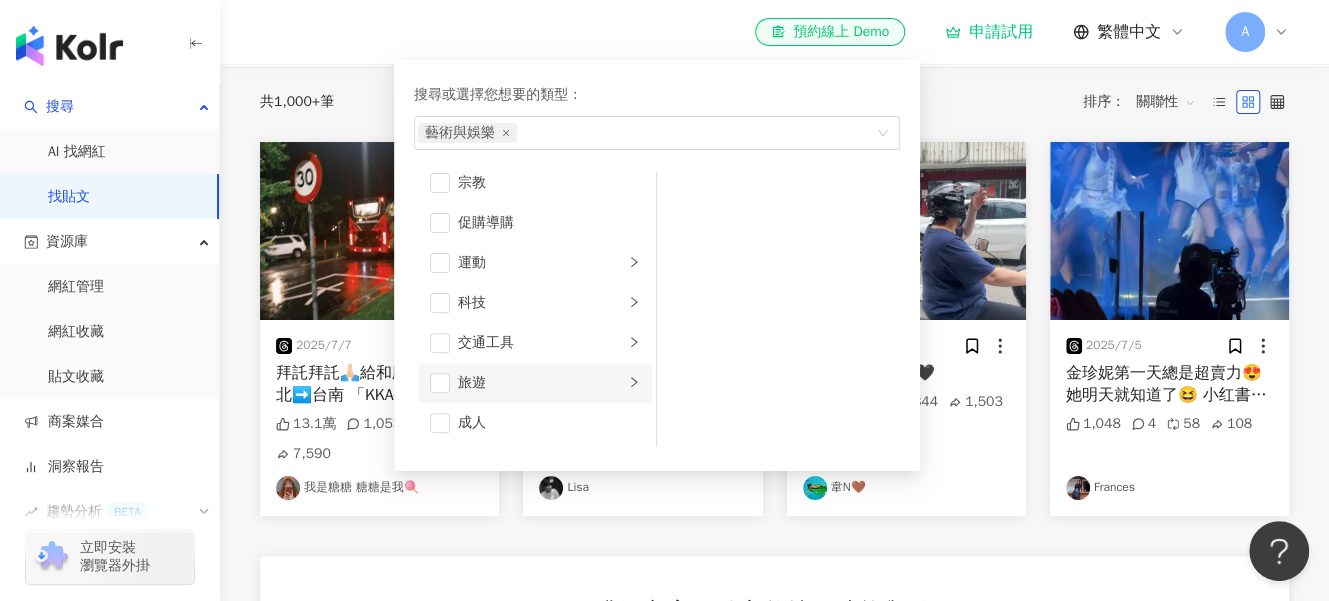 click on "旅遊" at bounding box center (535, 383) 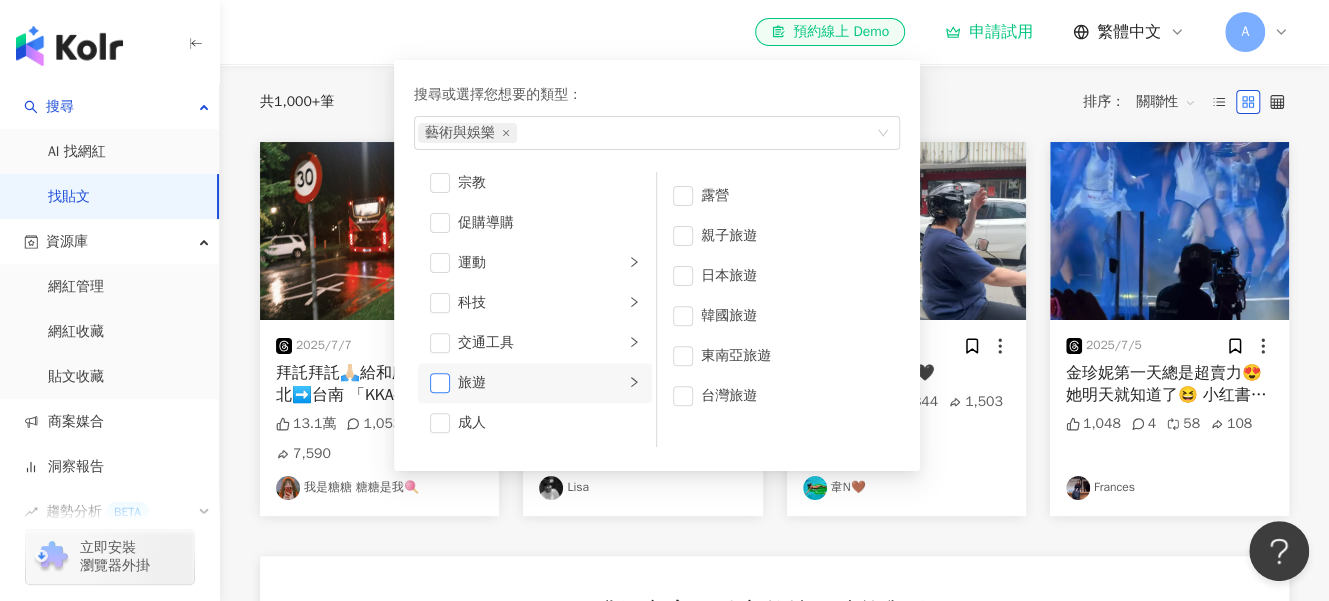 click at bounding box center [440, 383] 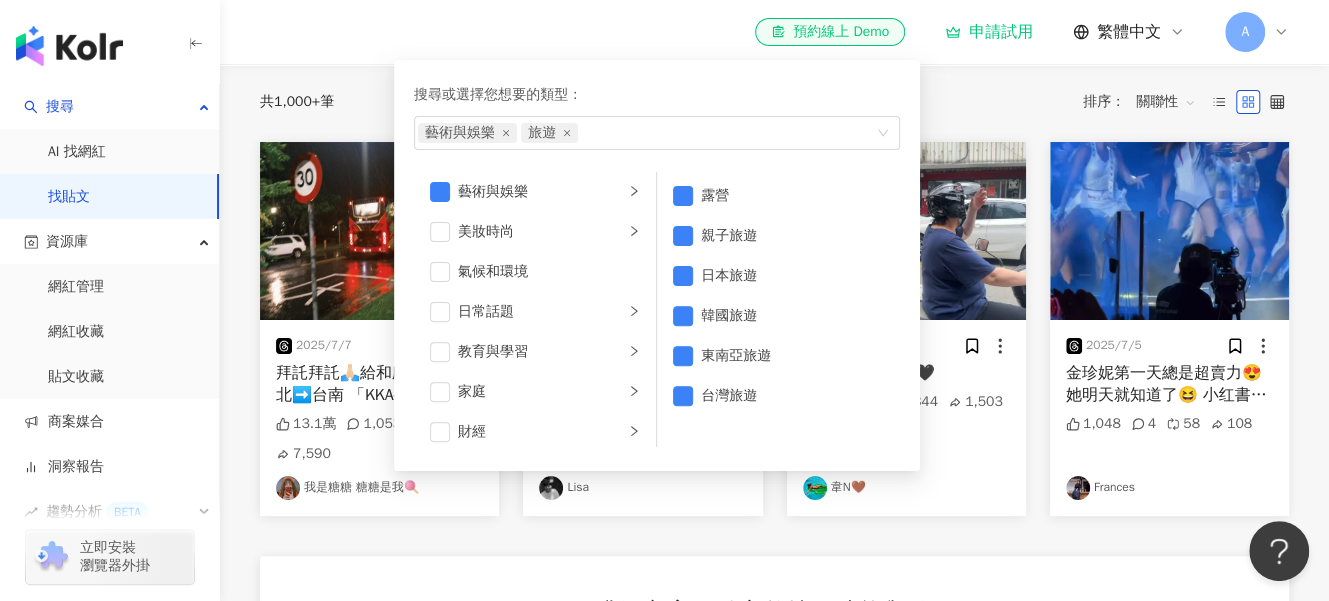 scroll, scrollTop: 0, scrollLeft: 0, axis: both 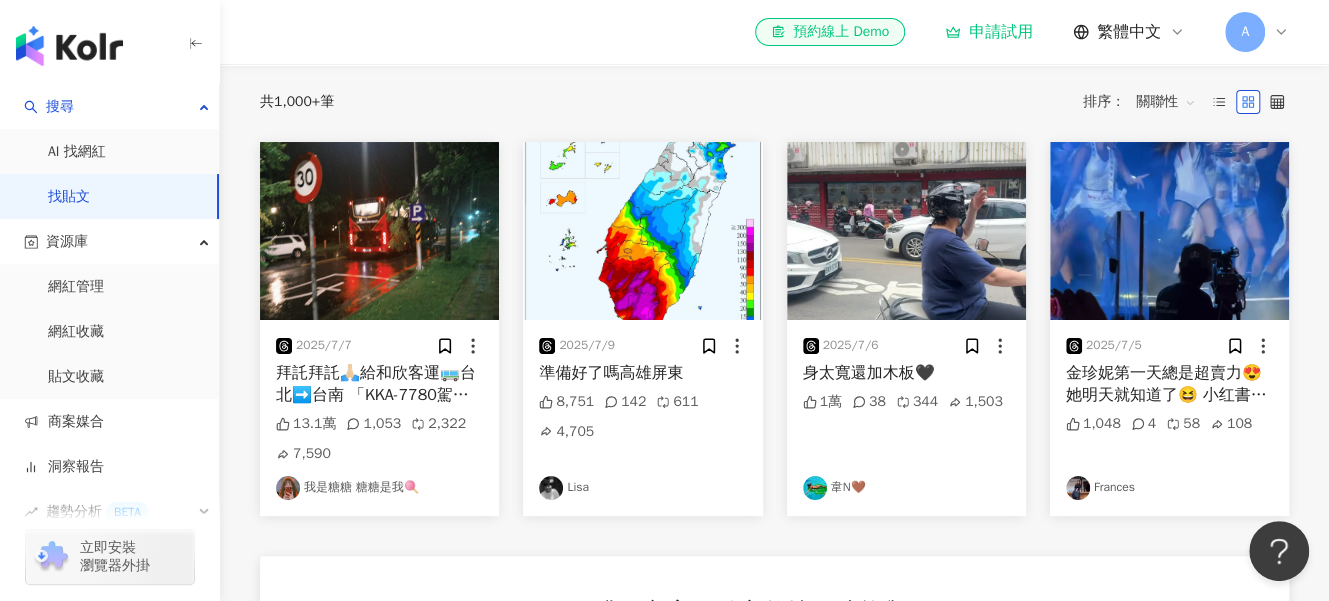 click on "共  1,000+  筆 排序： 關聯性" at bounding box center [774, 102] 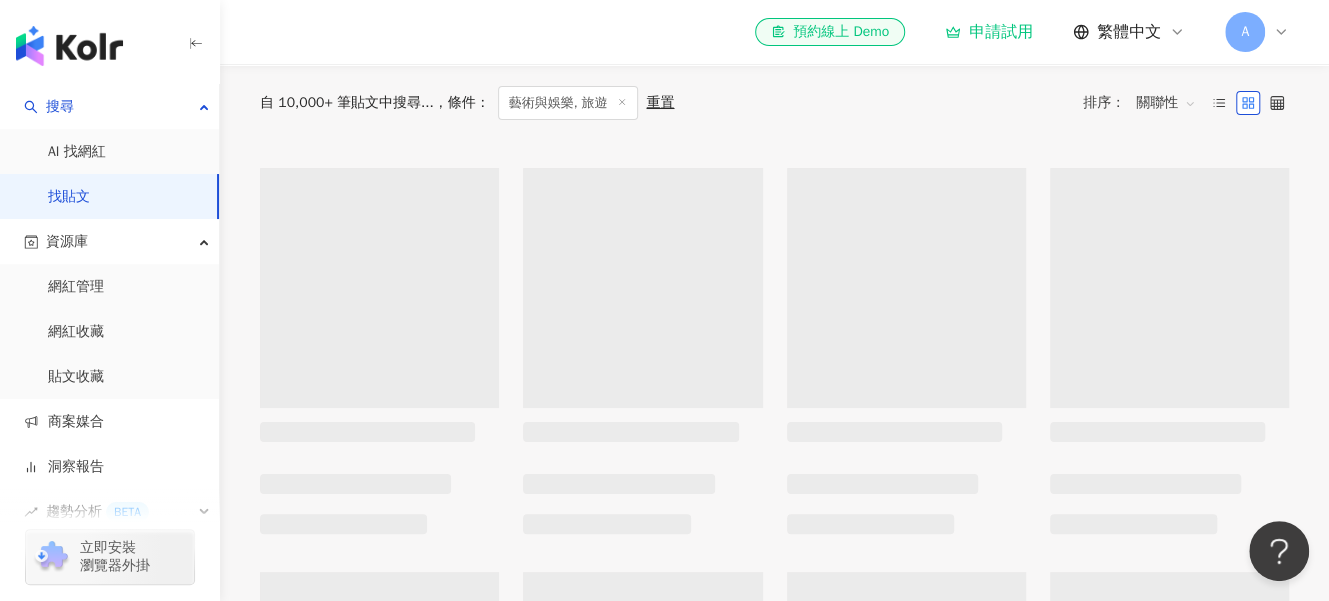 scroll, scrollTop: 0, scrollLeft: 0, axis: both 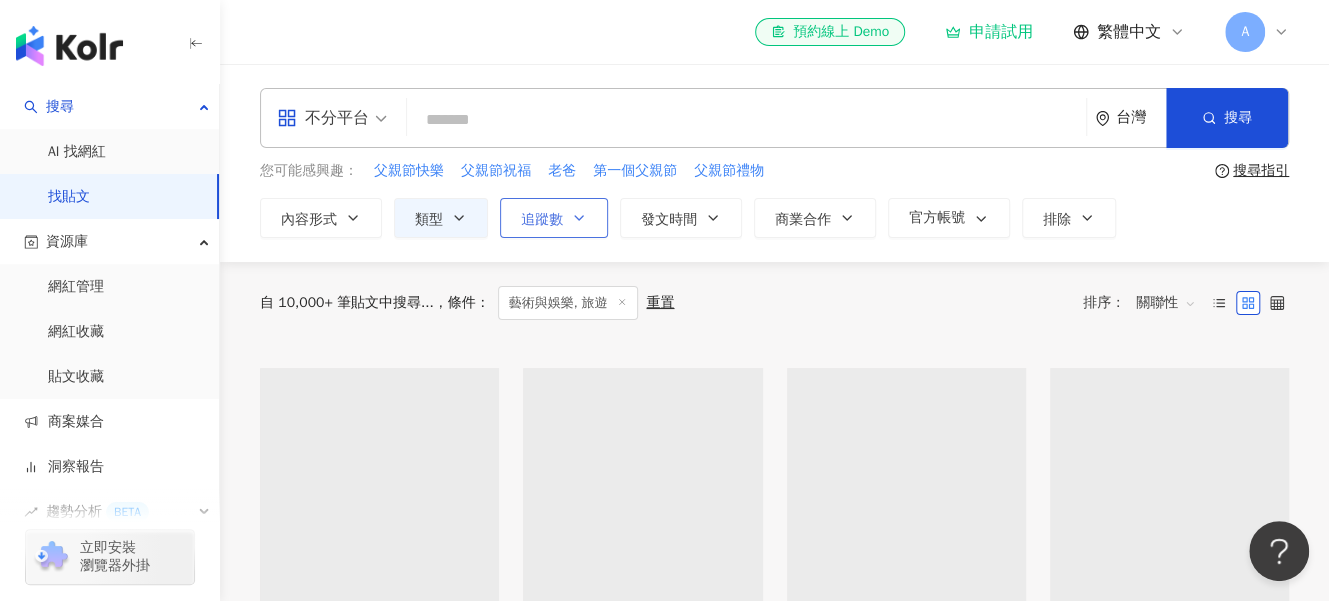 click on "追蹤數" at bounding box center [542, 220] 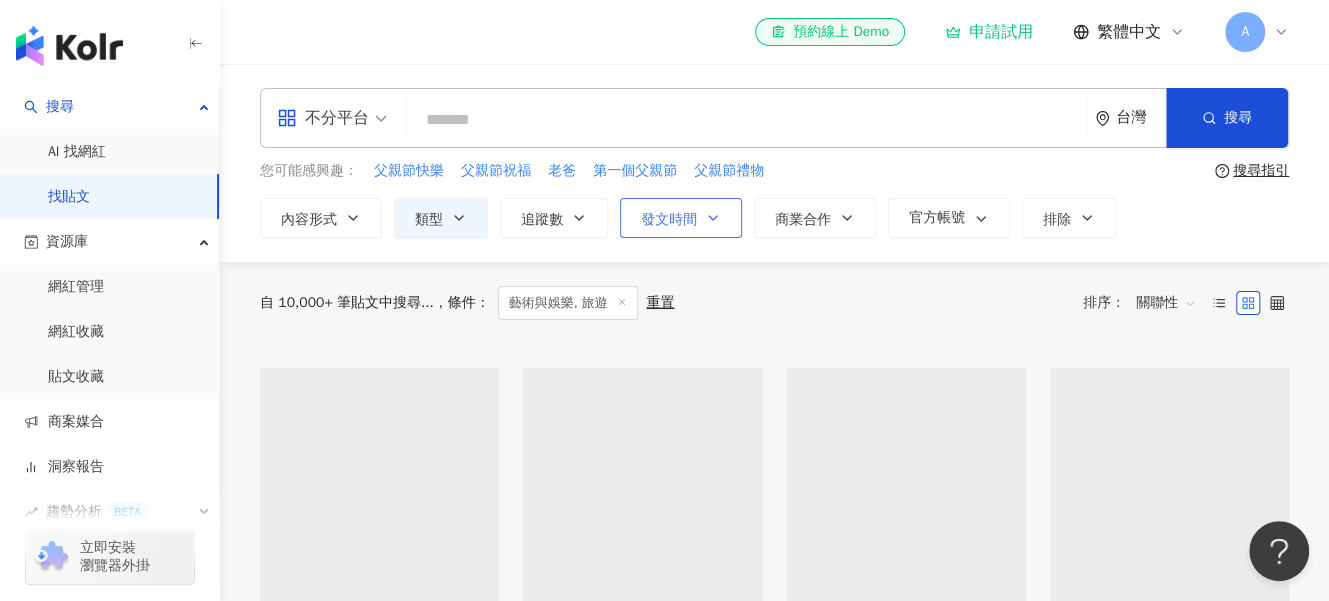 click on "發文時間" at bounding box center (681, 218) 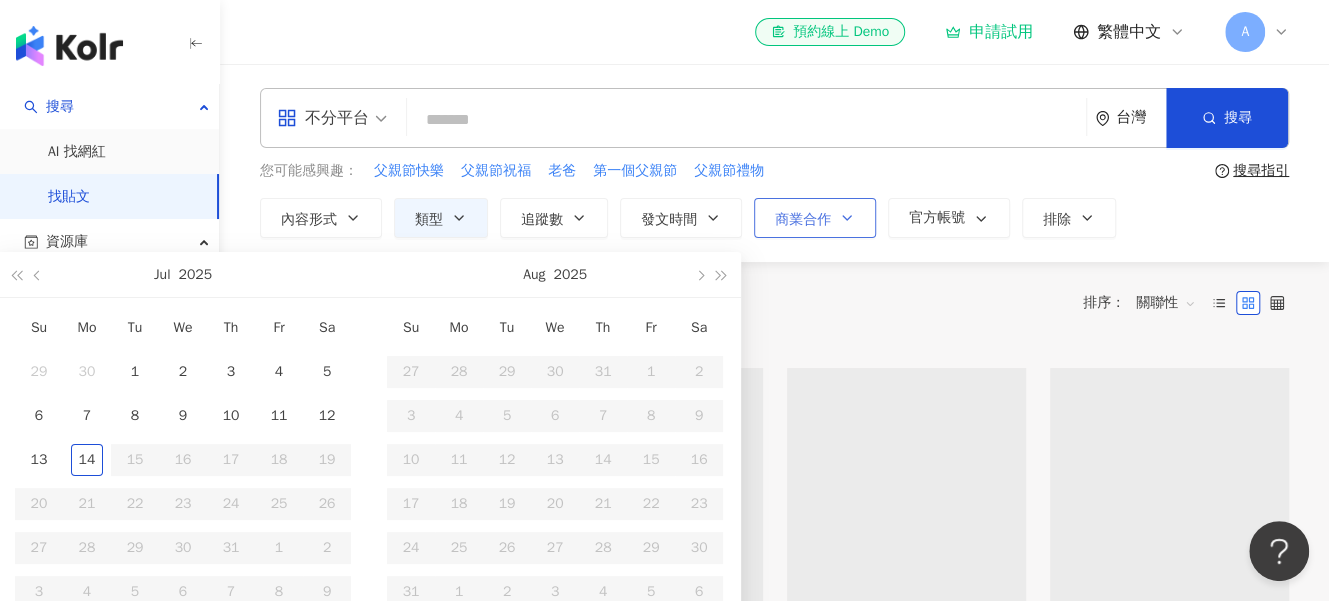 click on "商業合作" at bounding box center [803, 220] 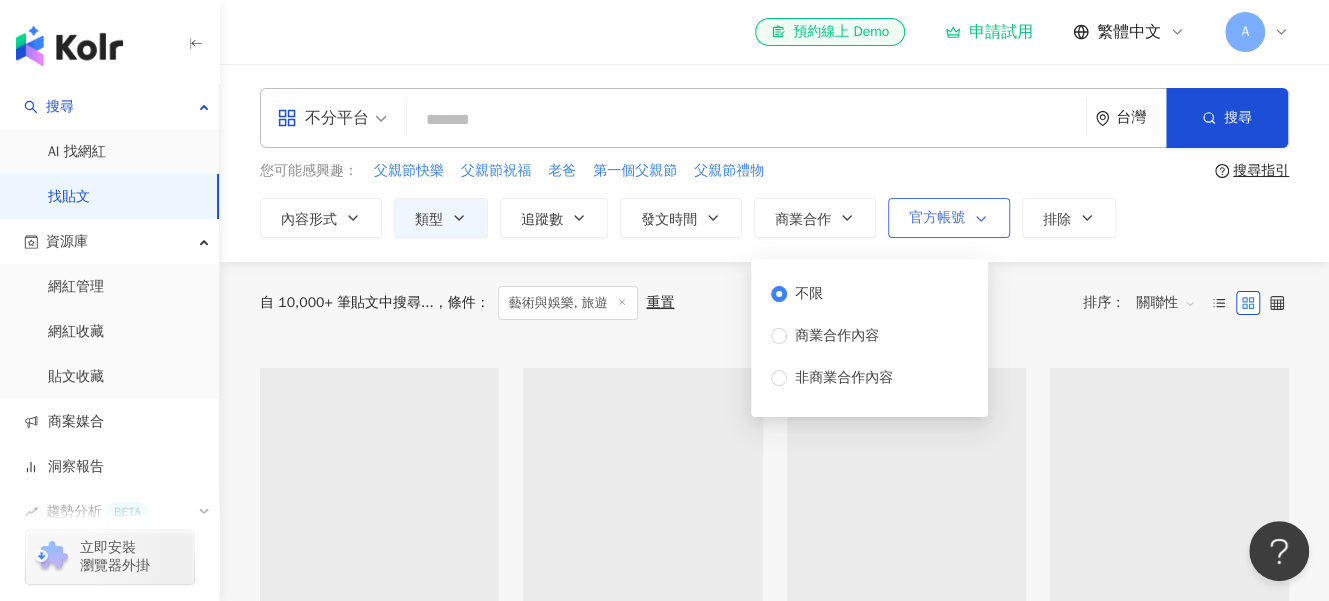 click on "官方帳號" at bounding box center (937, 218) 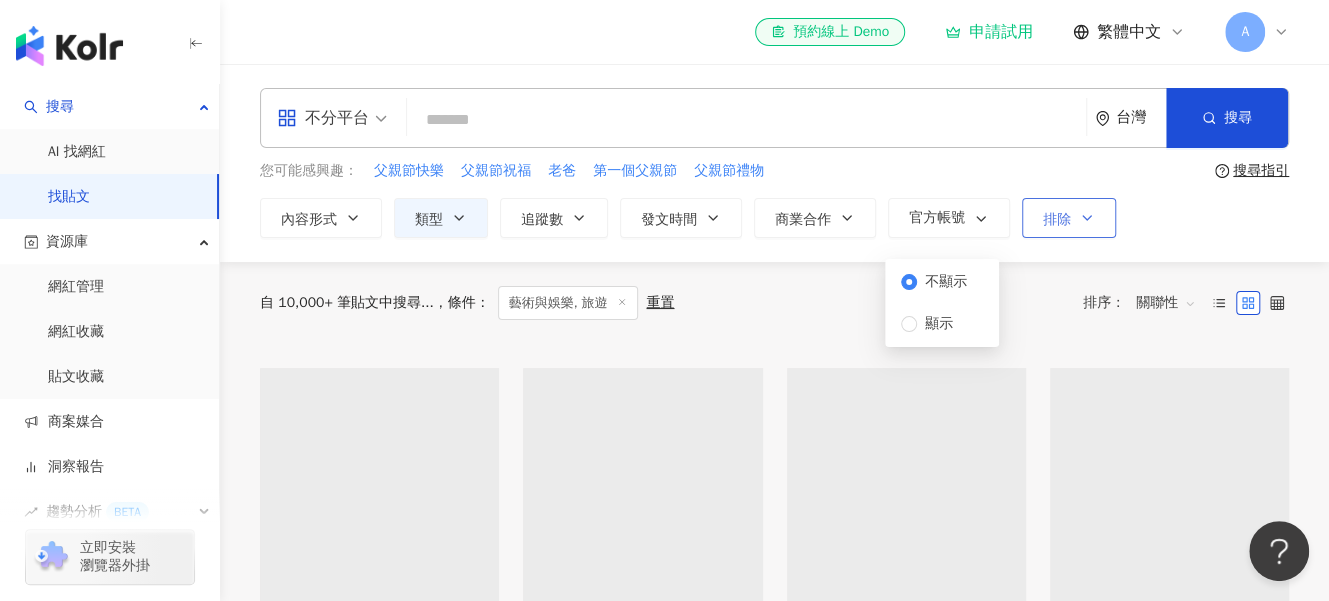 click on "排除" at bounding box center (1057, 220) 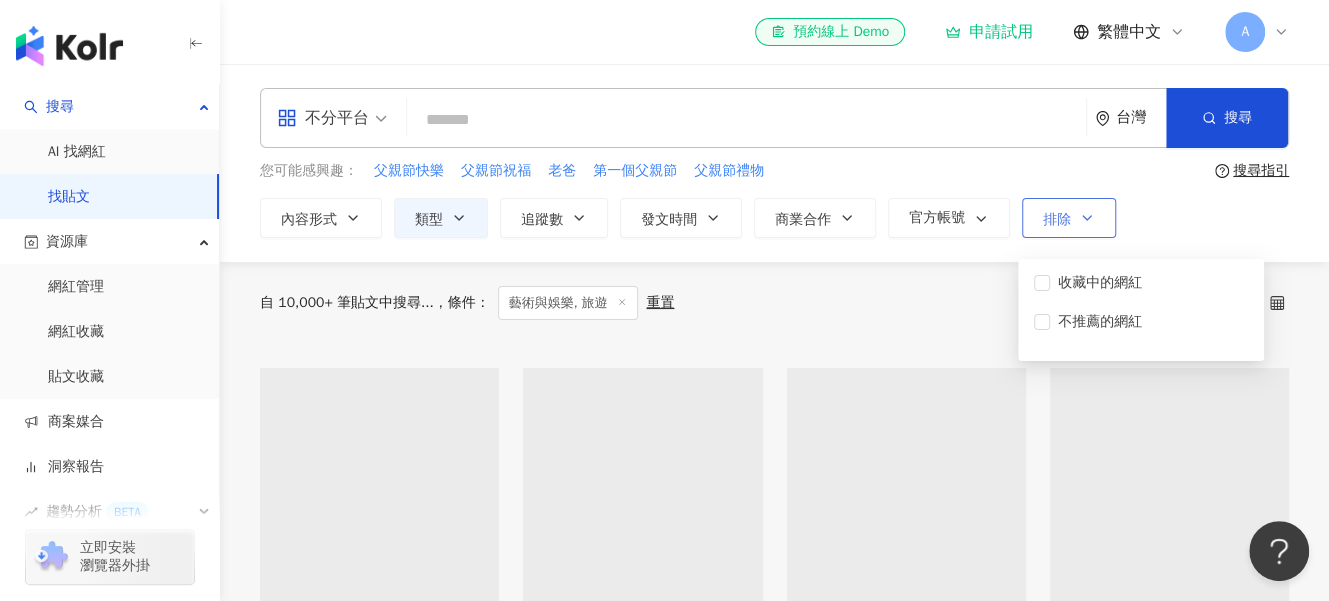 click on "排除" at bounding box center [1057, 220] 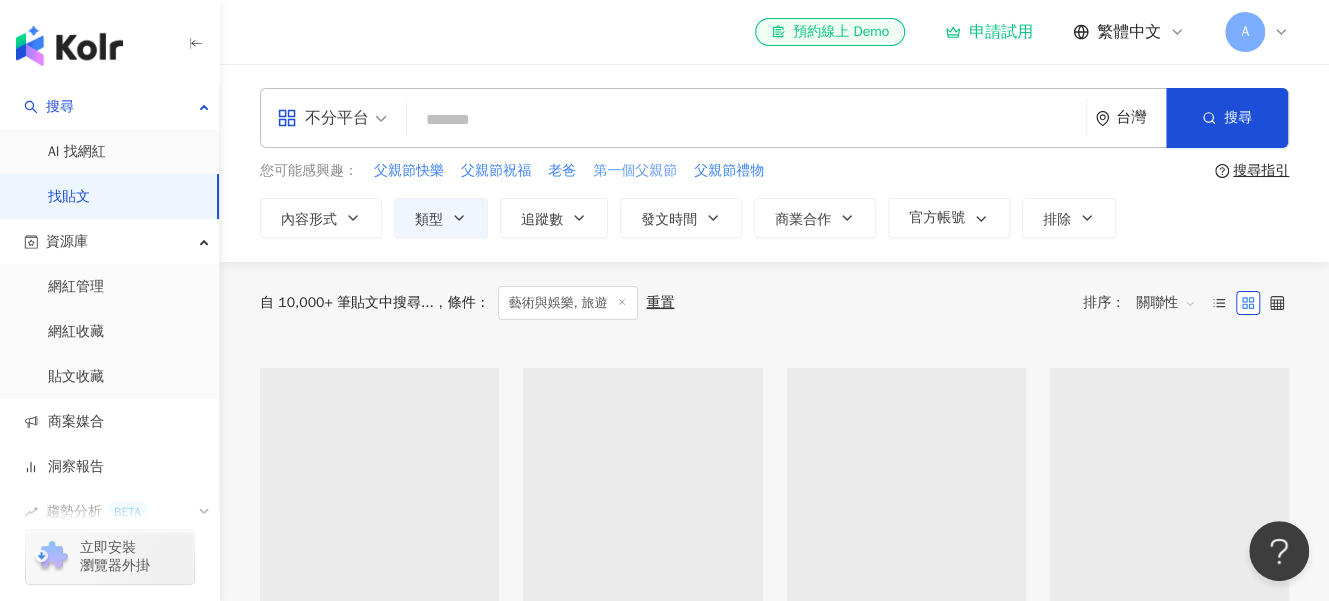 click on "第一個父親節" at bounding box center (635, 171) 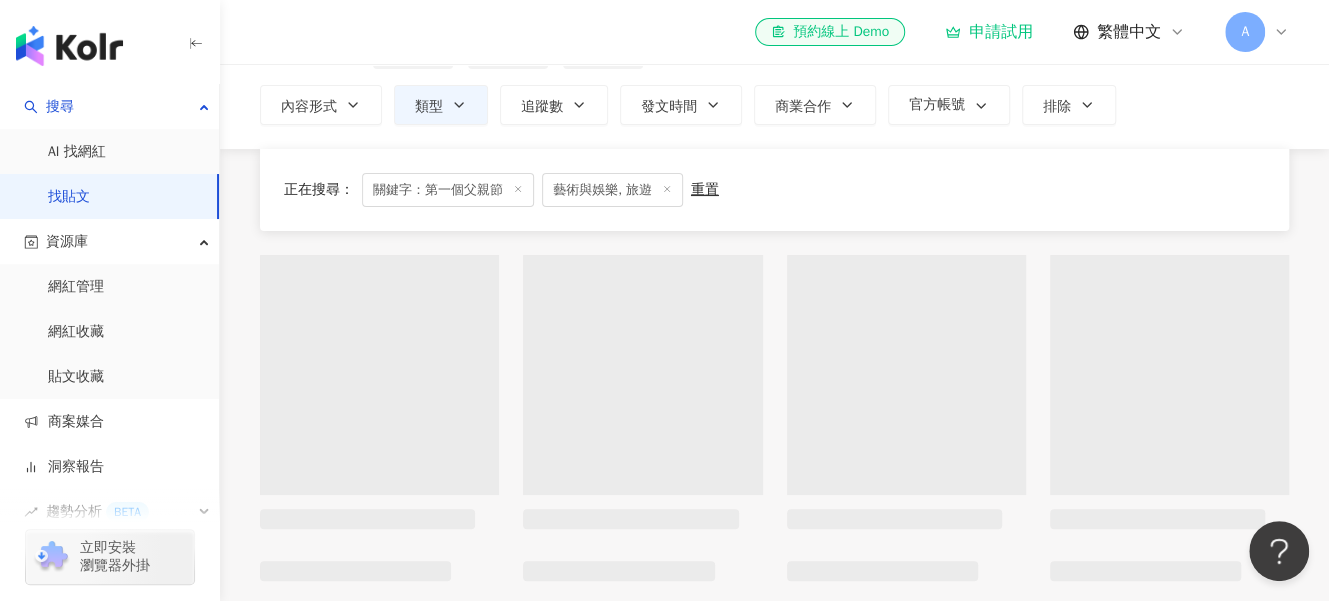 scroll, scrollTop: 0, scrollLeft: 0, axis: both 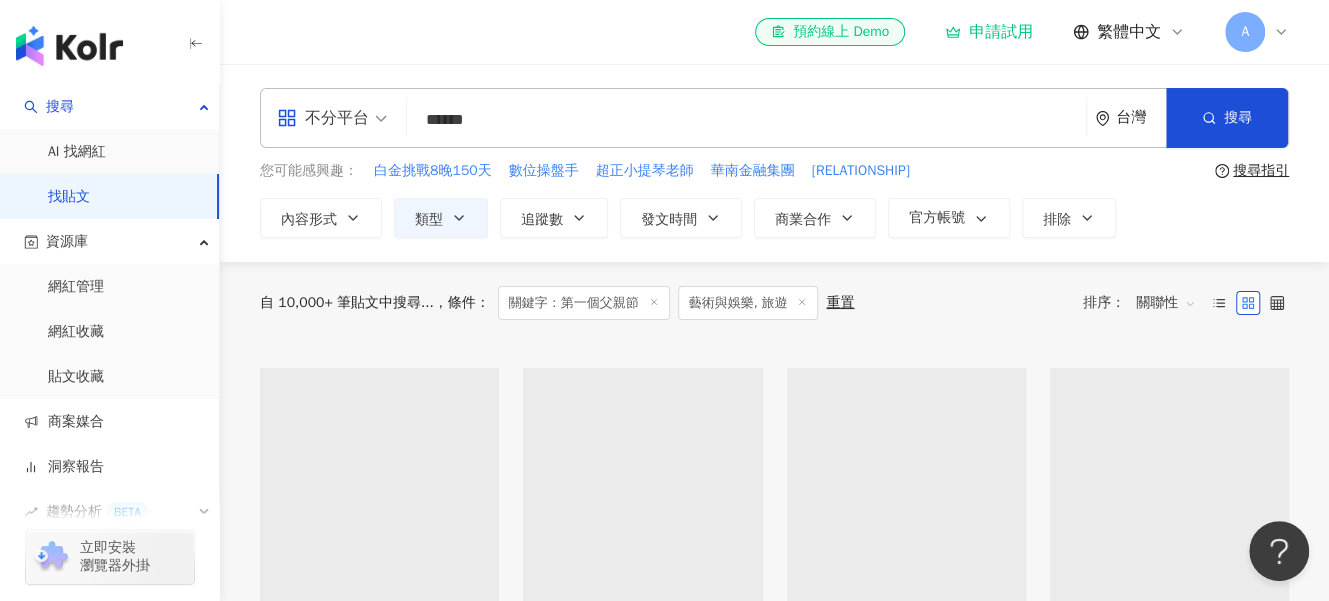 drag, startPoint x: 579, startPoint y: 129, endPoint x: 348, endPoint y: 113, distance: 231.55345 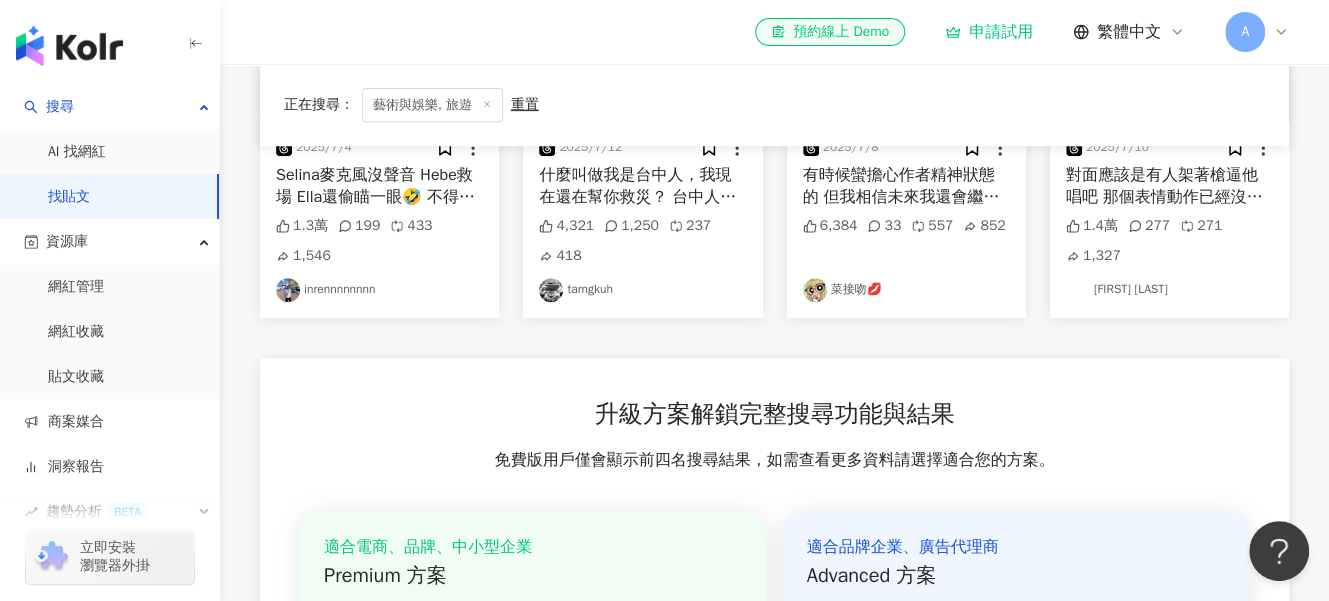 scroll, scrollTop: 100, scrollLeft: 0, axis: vertical 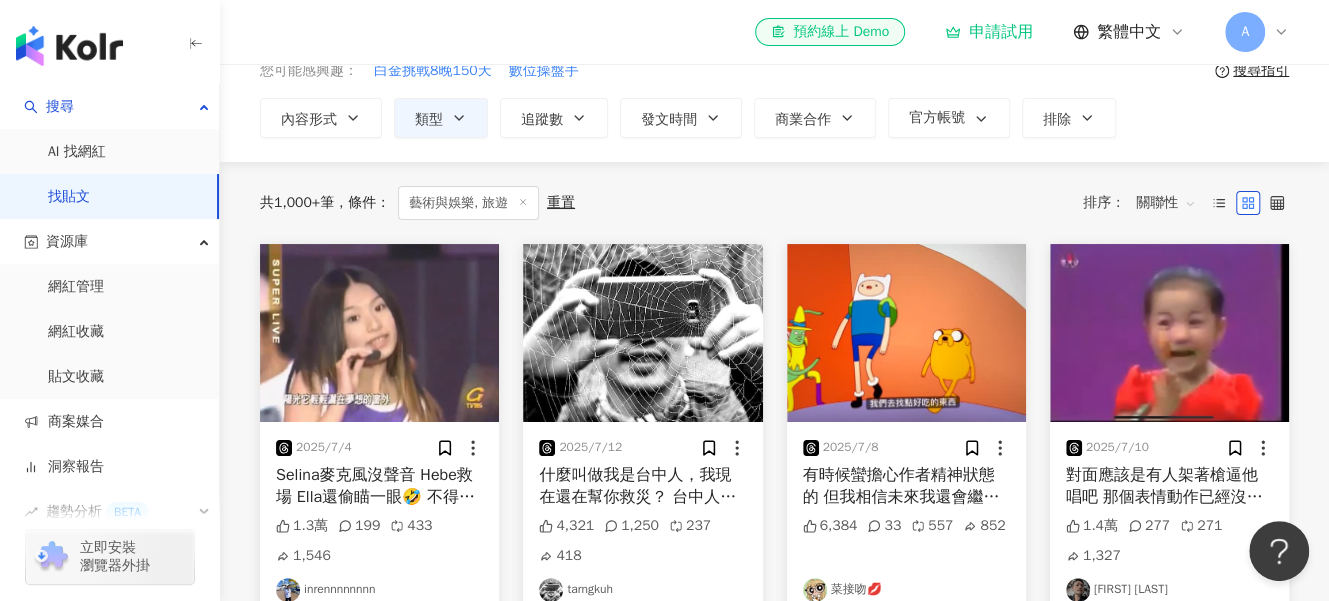 type 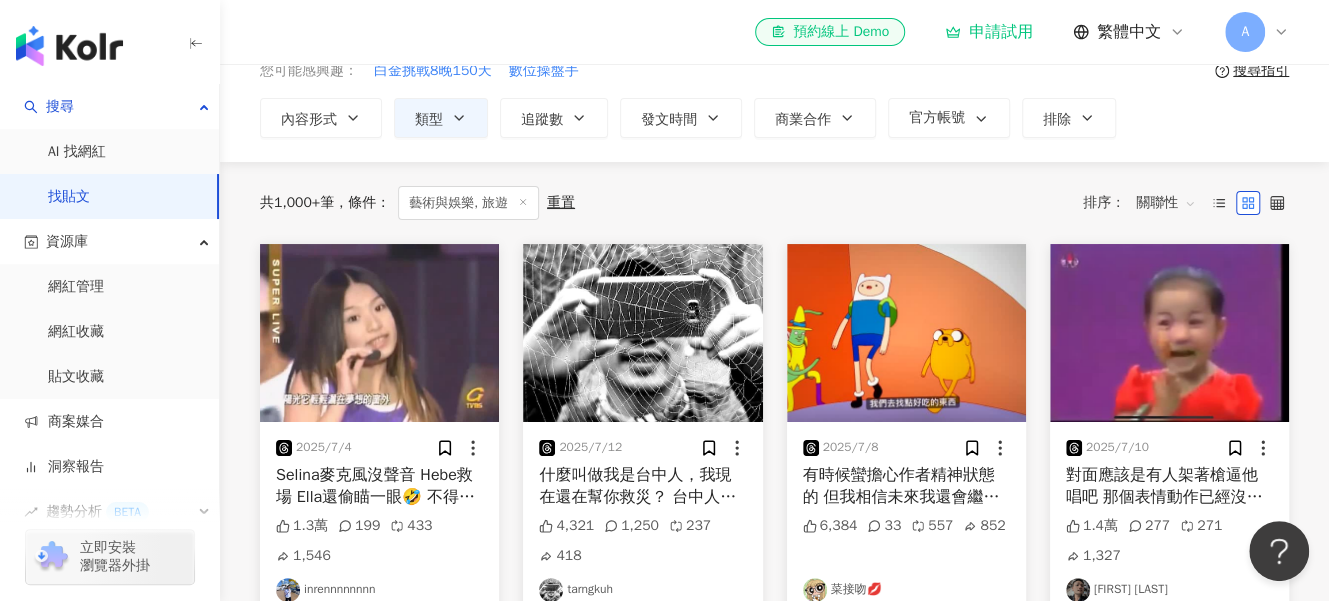 click on "藝術與娛樂, 旅遊" at bounding box center (468, 203) 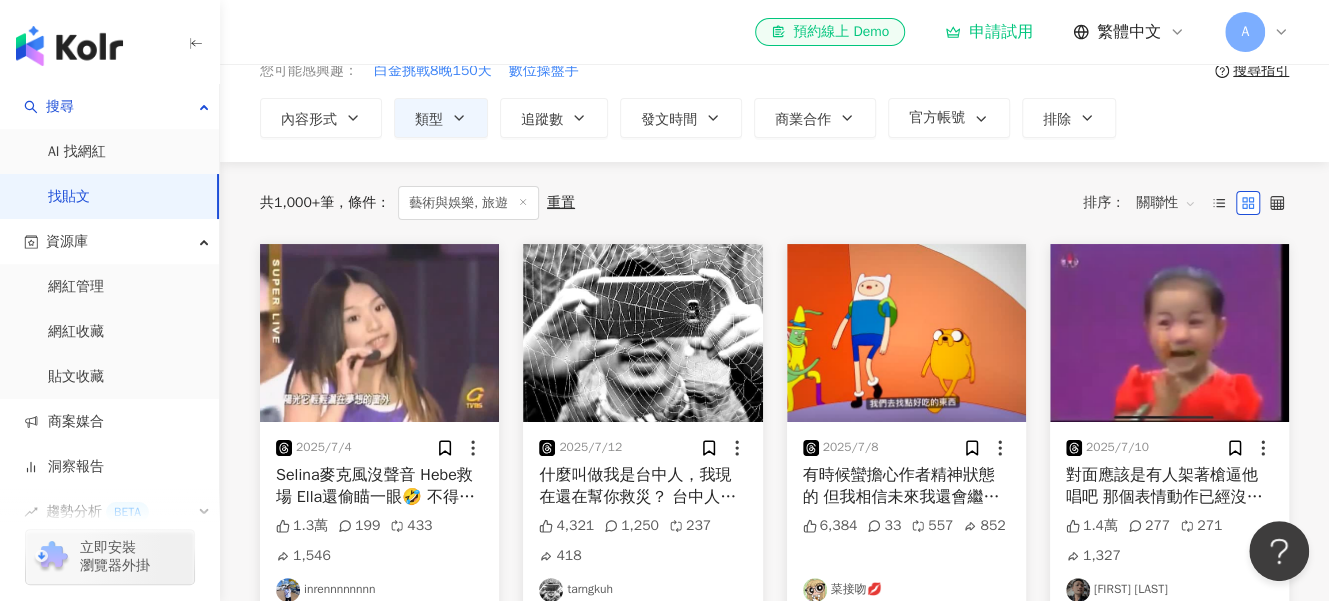 click on "重置" at bounding box center [561, 203] 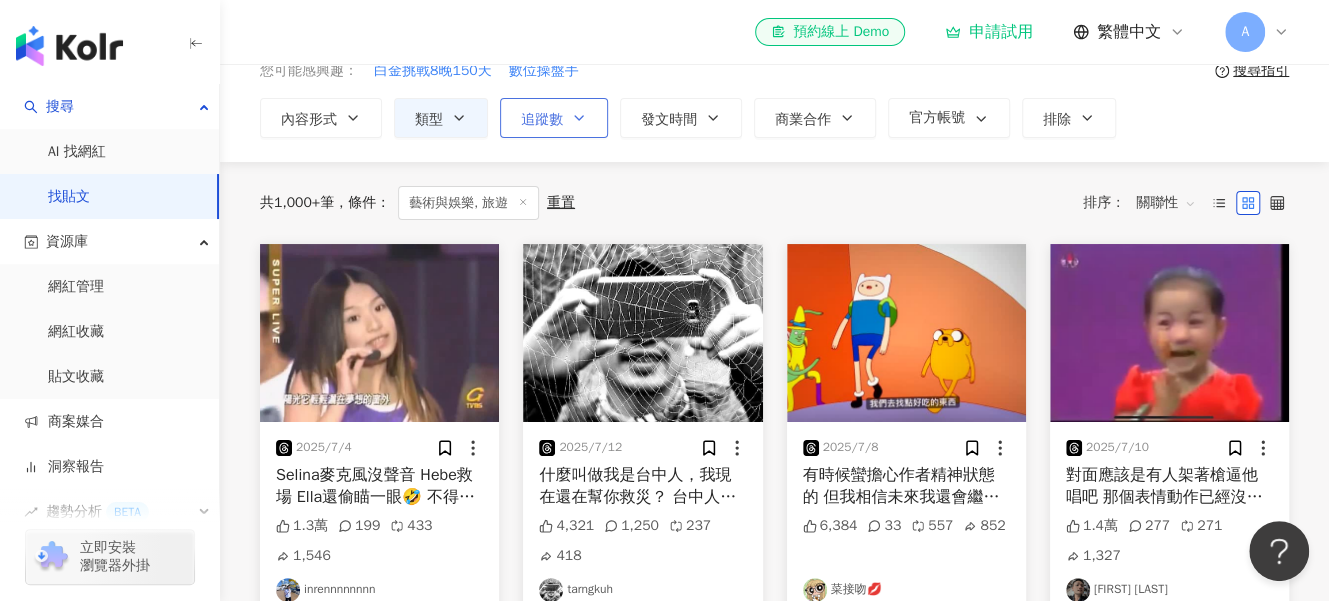 scroll, scrollTop: 0, scrollLeft: 0, axis: both 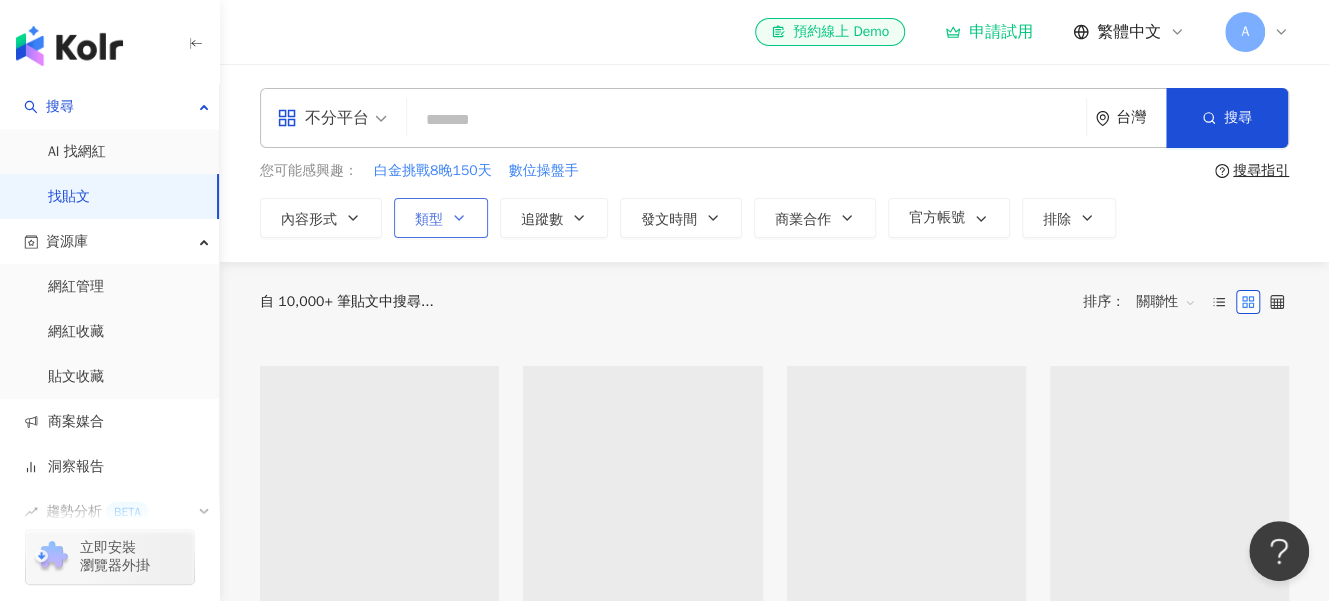 click 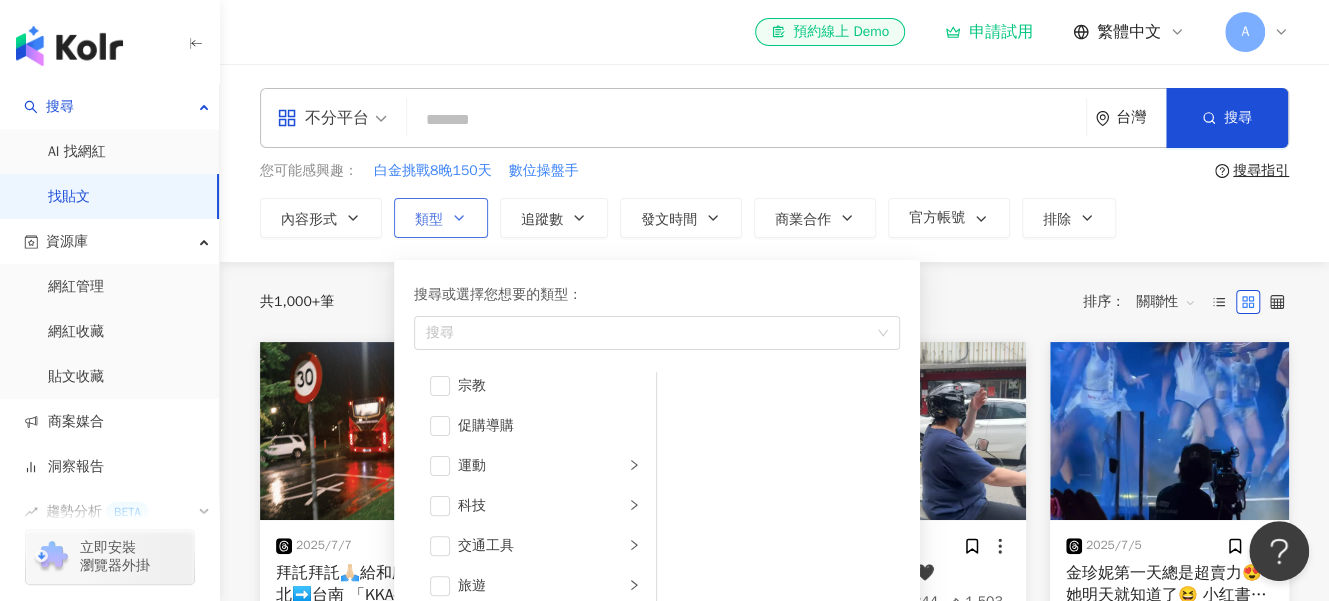 scroll, scrollTop: 693, scrollLeft: 0, axis: vertical 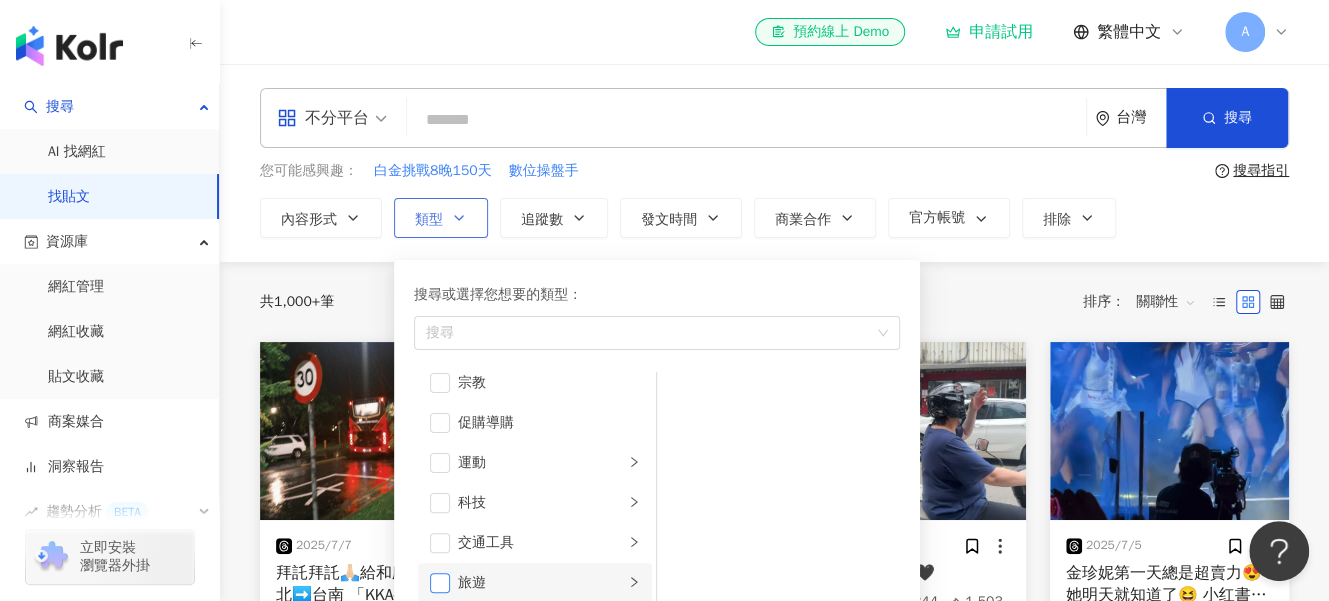 click at bounding box center [440, 583] 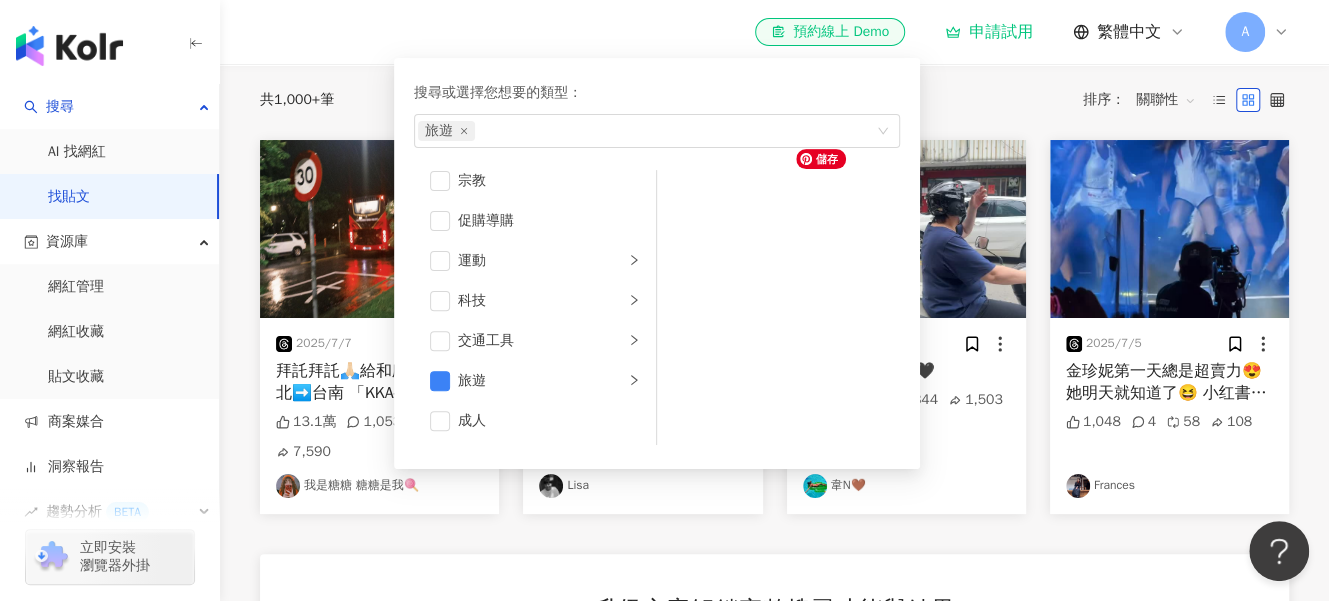 scroll, scrollTop: 300, scrollLeft: 0, axis: vertical 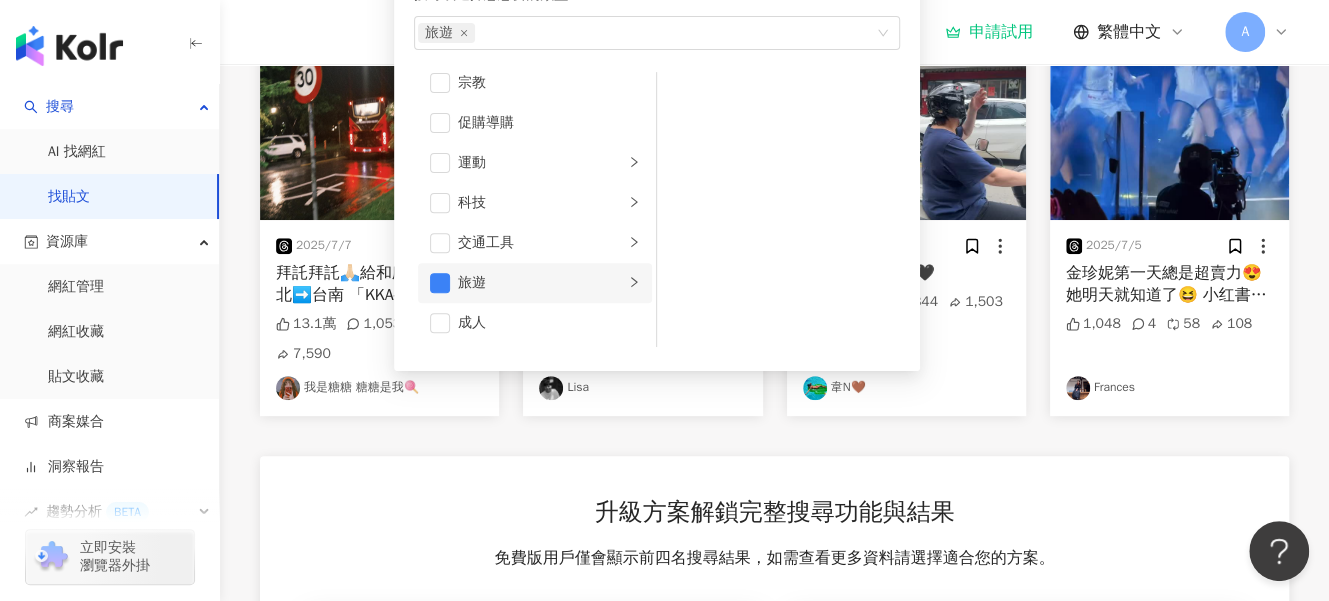 click on "旅遊" at bounding box center (541, 283) 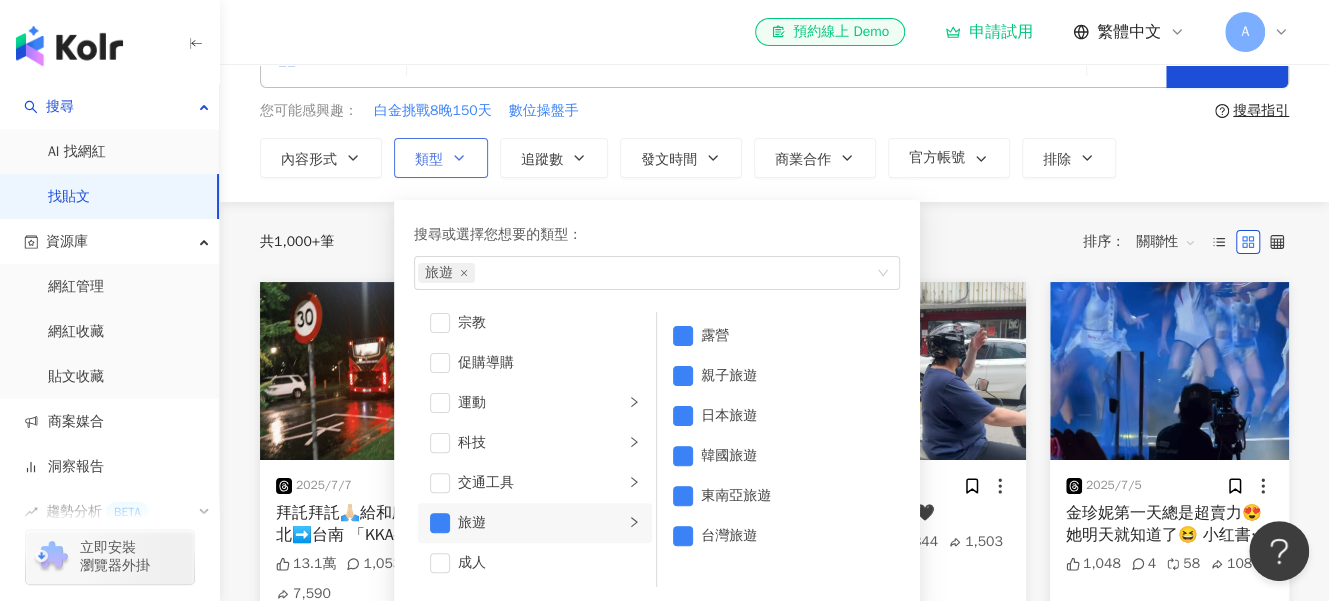 scroll, scrollTop: 0, scrollLeft: 0, axis: both 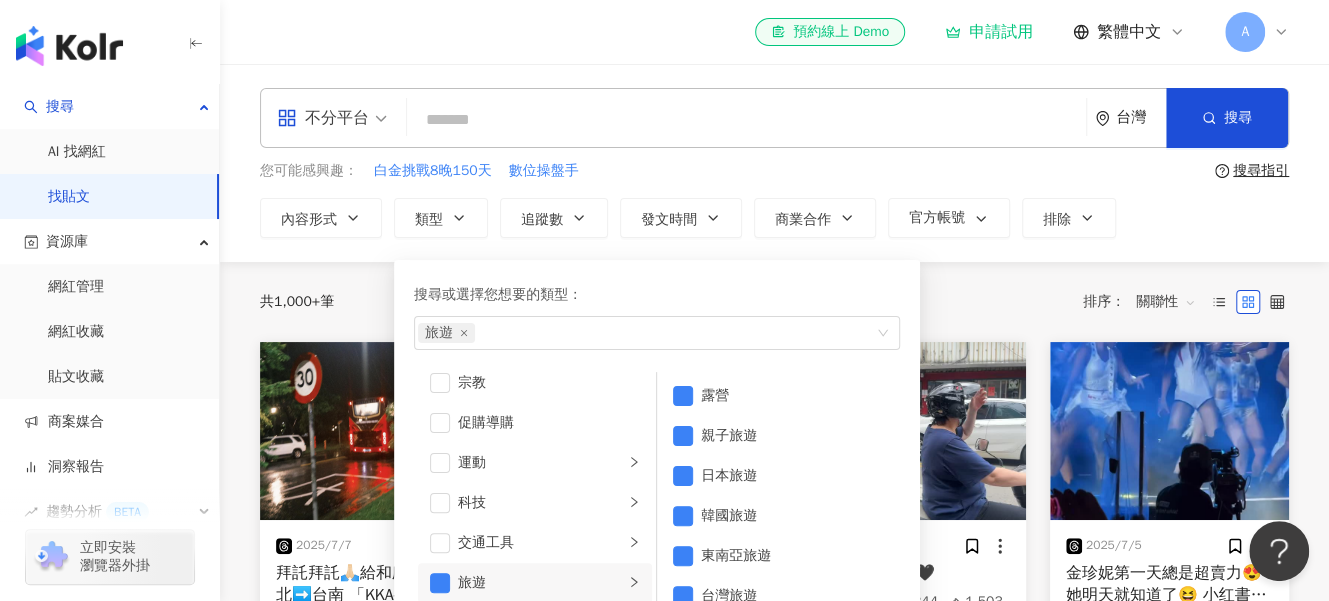 click on "共  1,000+  筆 排序： 關聯性" at bounding box center (774, 302) 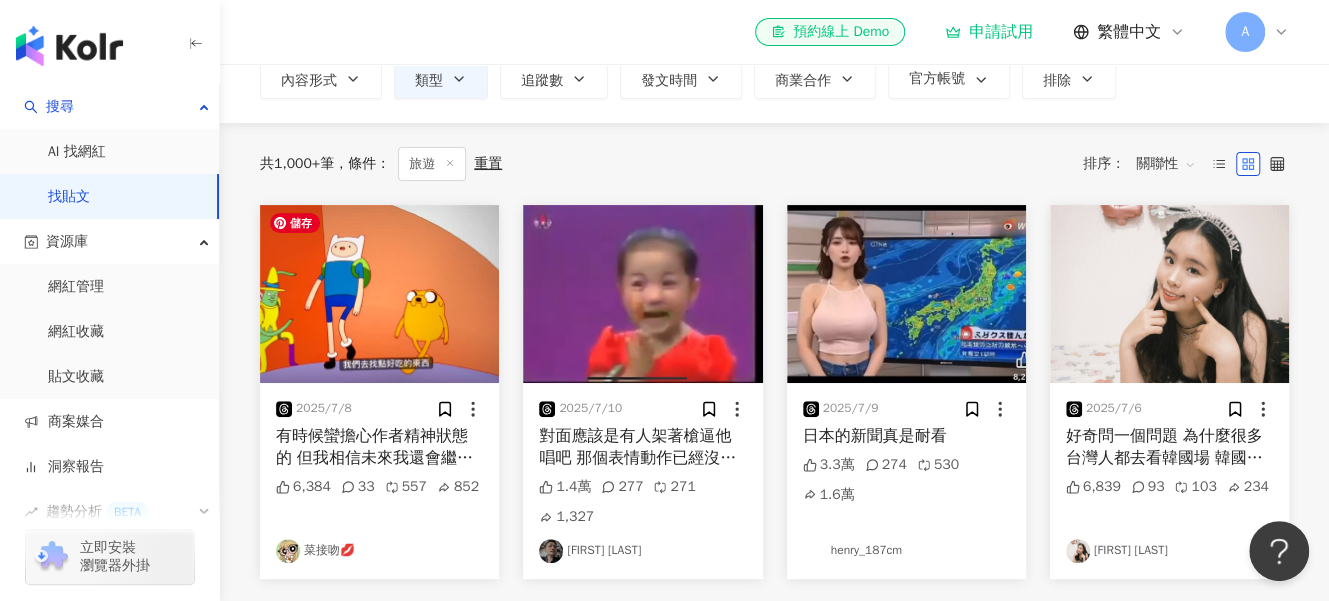 scroll, scrollTop: 200, scrollLeft: 0, axis: vertical 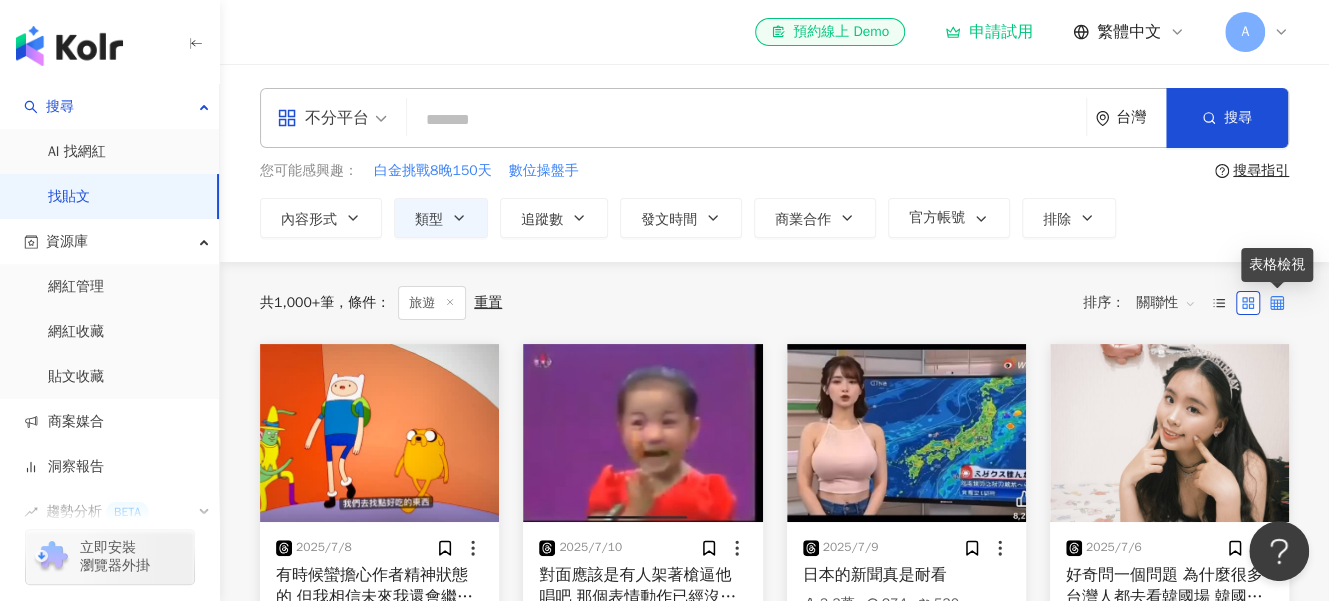 click 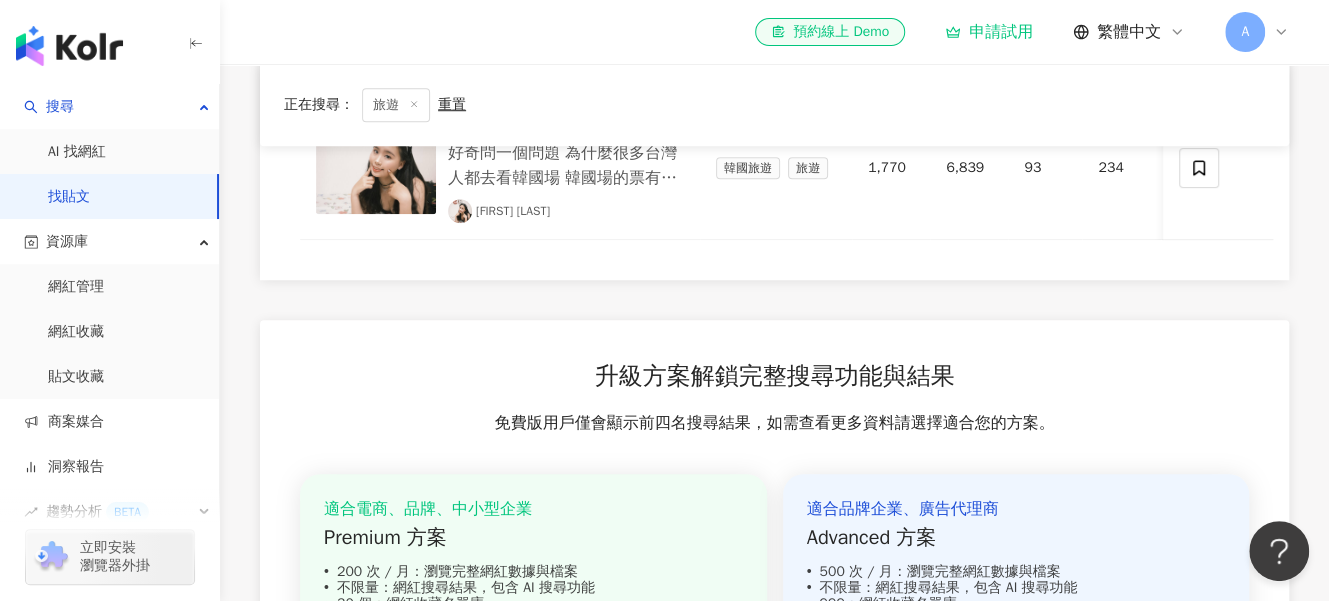 scroll, scrollTop: 400, scrollLeft: 0, axis: vertical 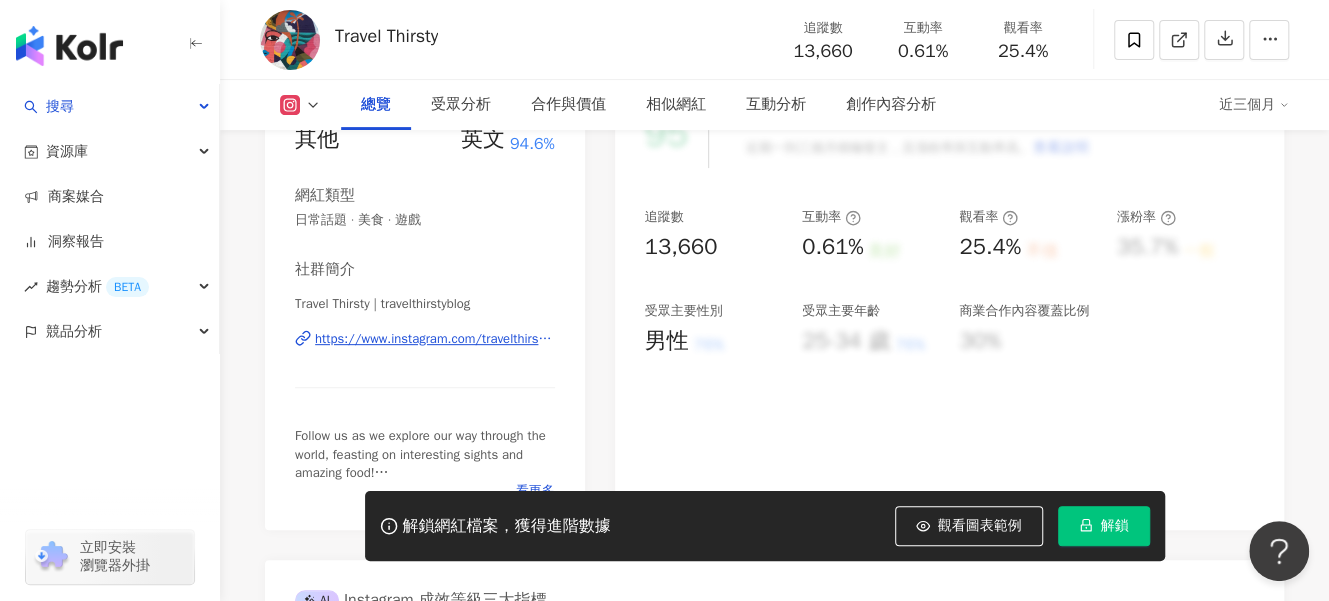 click on "https://www.instagram.com/travelthirstyblog/" at bounding box center (435, 339) 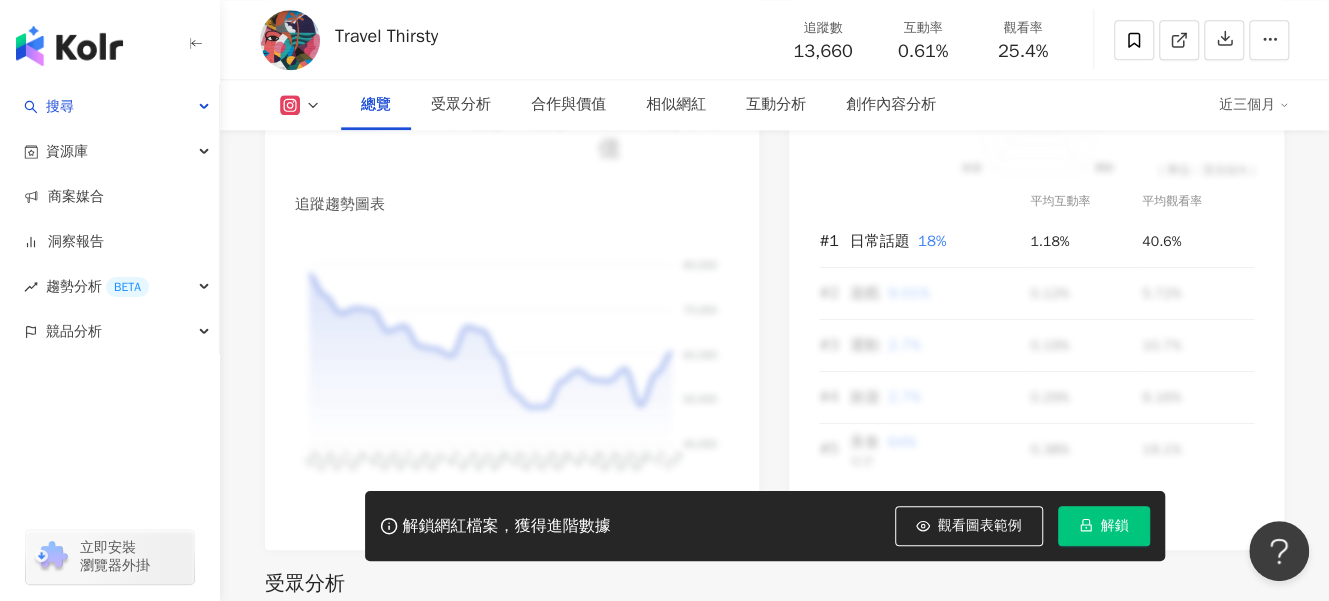 scroll, scrollTop: 1400, scrollLeft: 0, axis: vertical 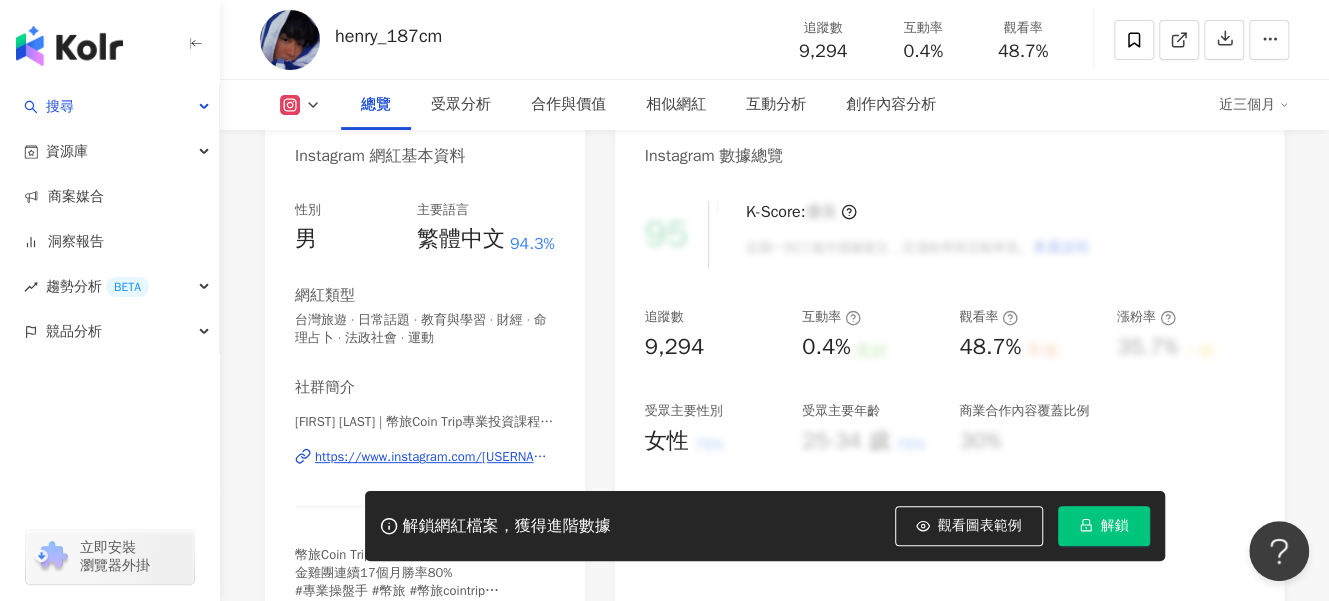 click on "https://www.instagram.com/henry_187cm/" at bounding box center (435, 457) 